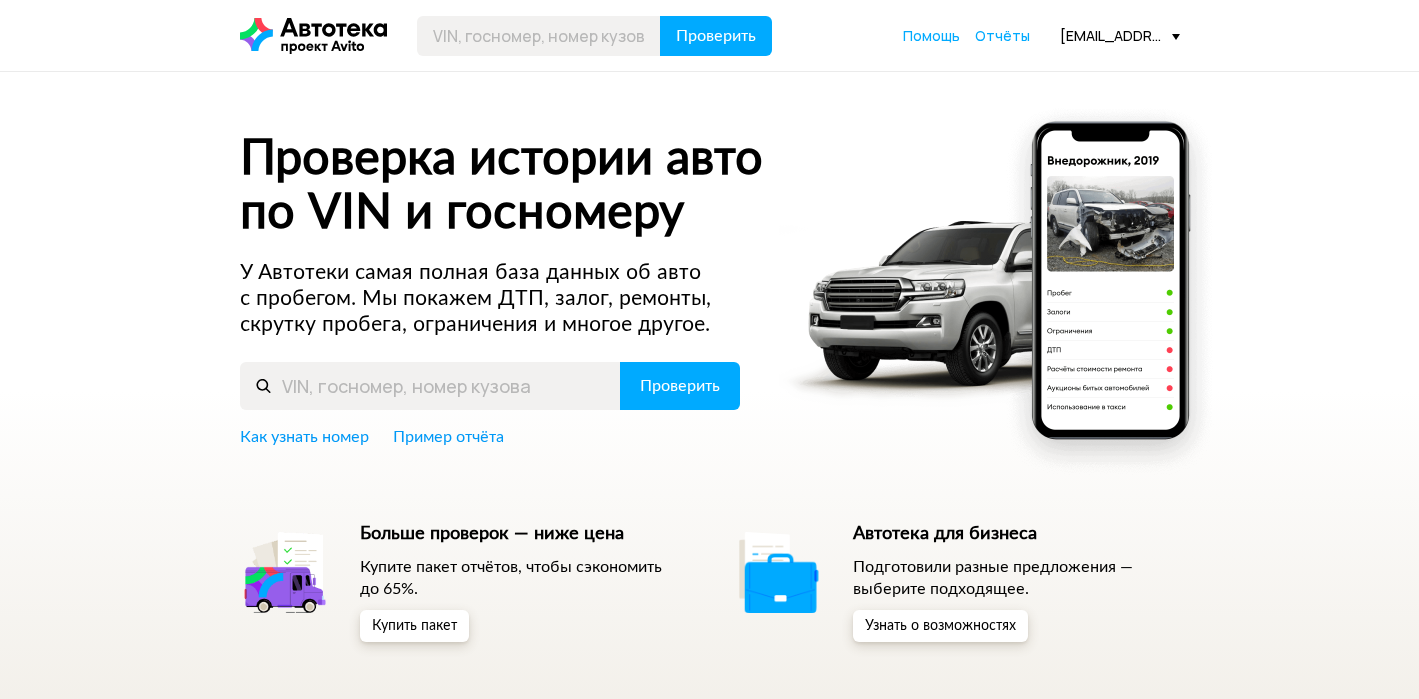 scroll, scrollTop: 0, scrollLeft: 0, axis: both 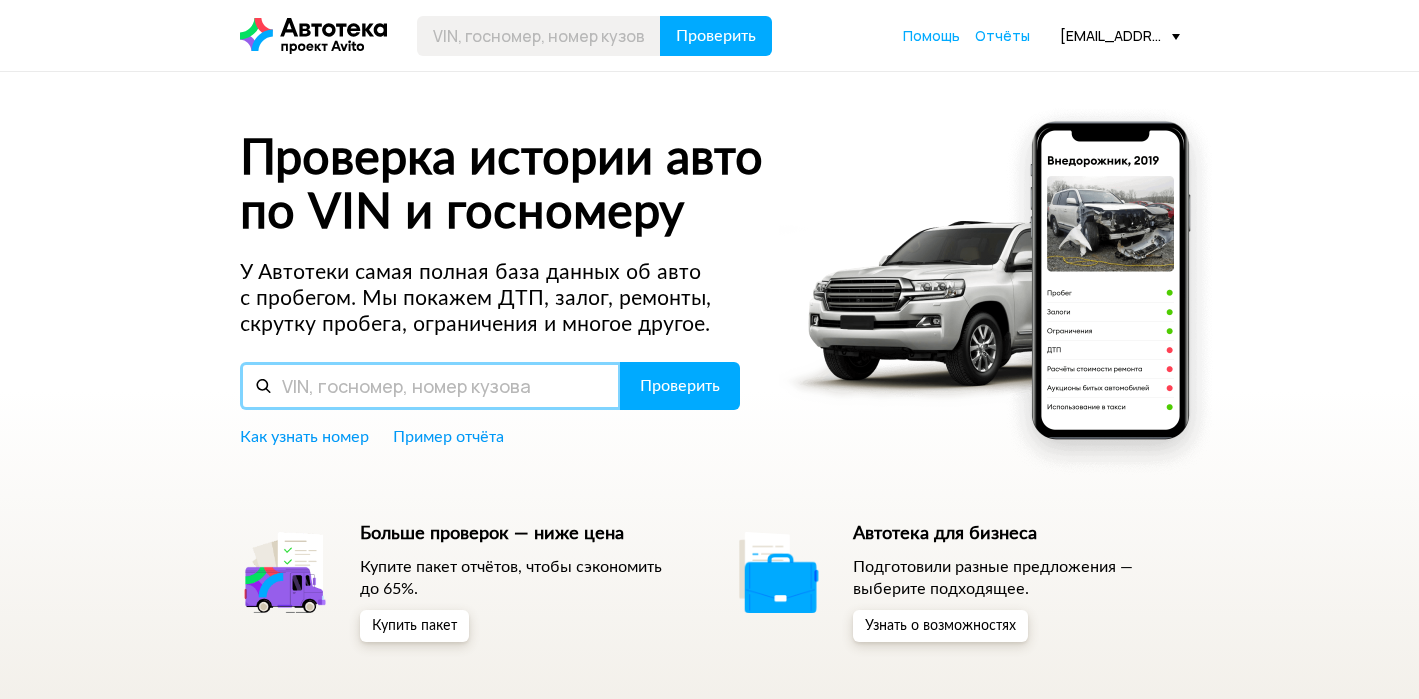 click at bounding box center [430, 386] 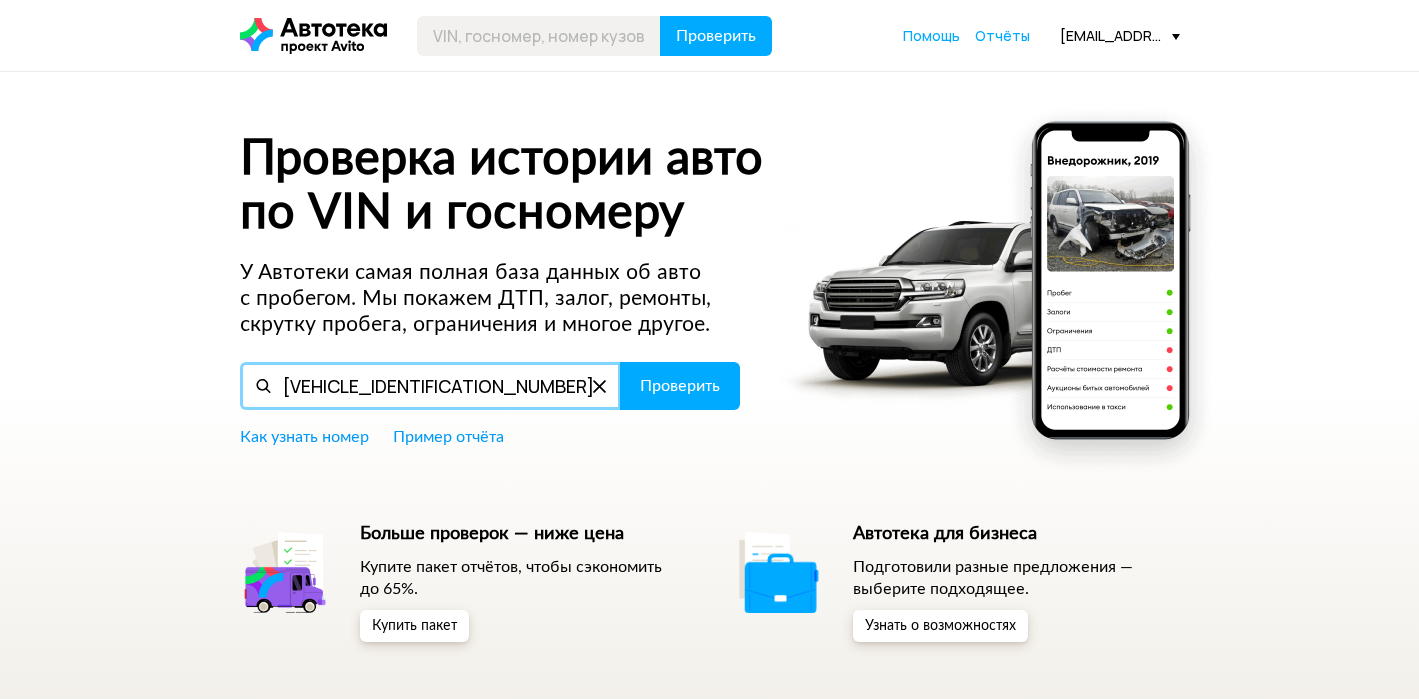 type on "[VEHICLE_IDENTIFICATION_NUMBER]" 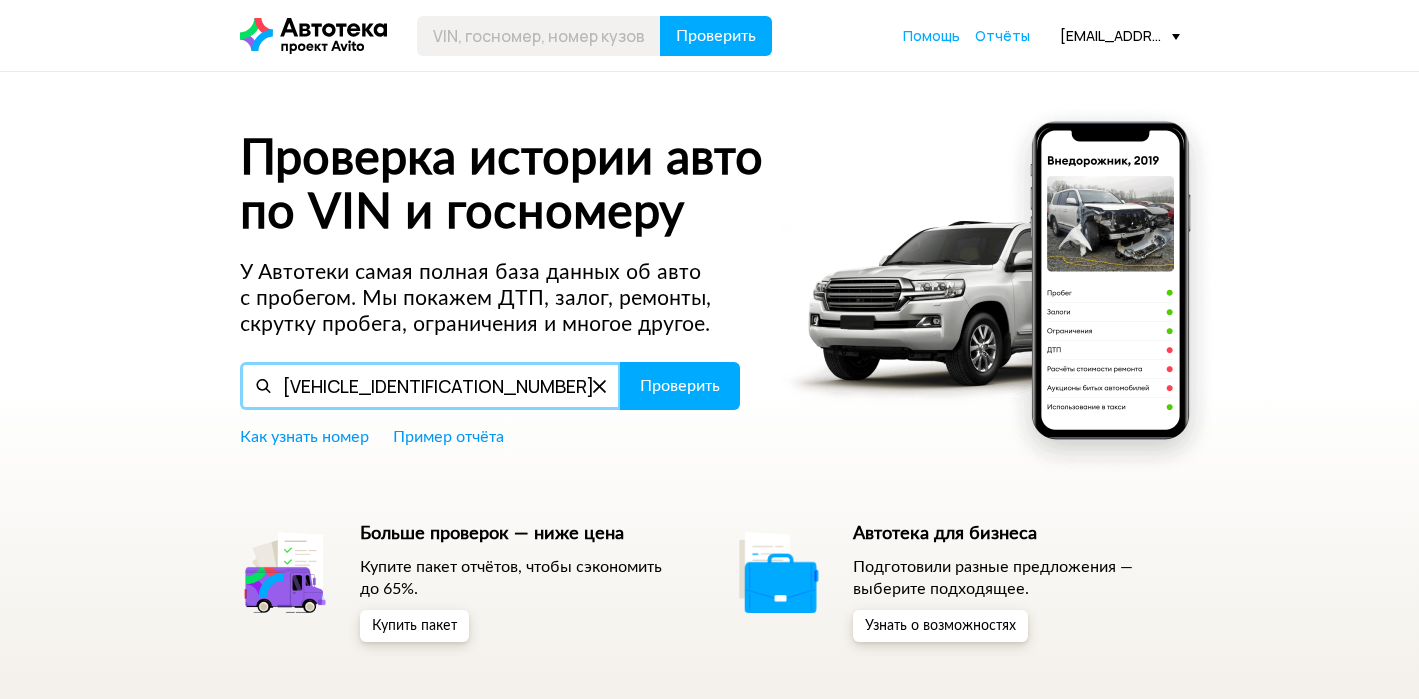 click on "Проверить" at bounding box center [680, 386] 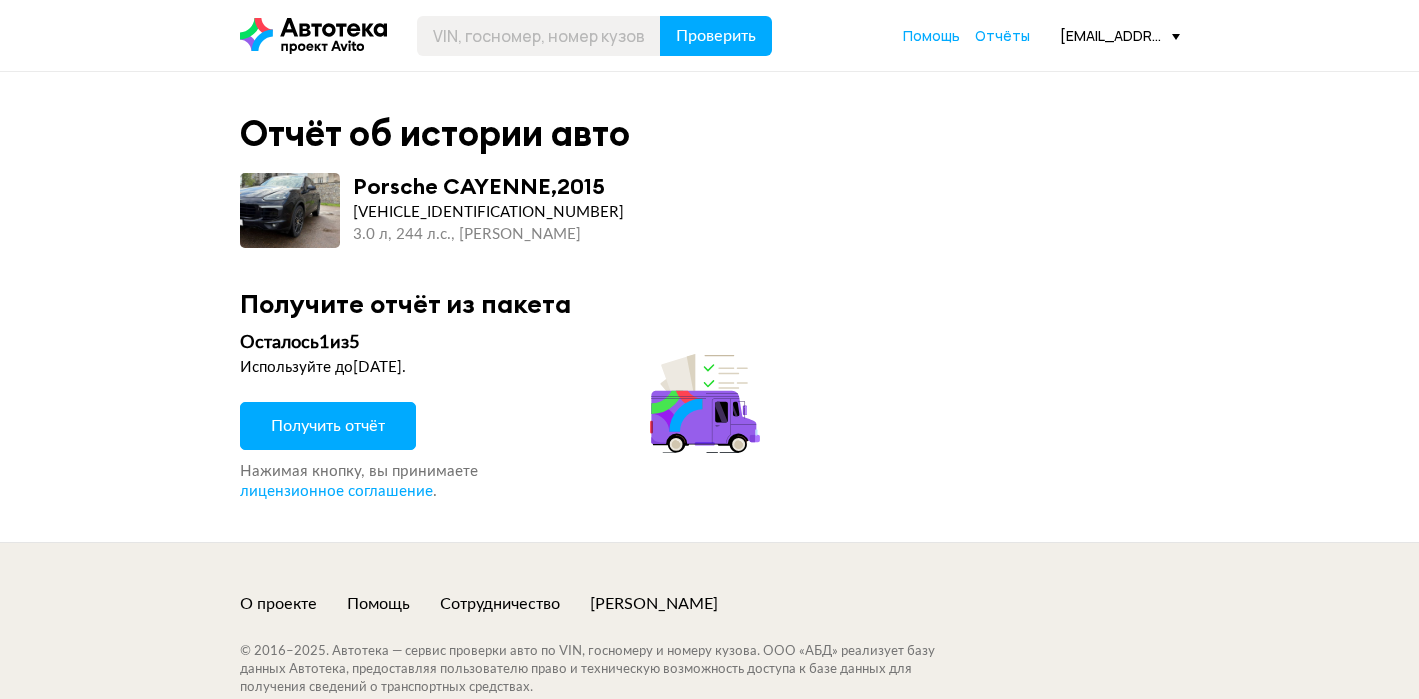 click on "Получить отчёт" at bounding box center (328, 426) 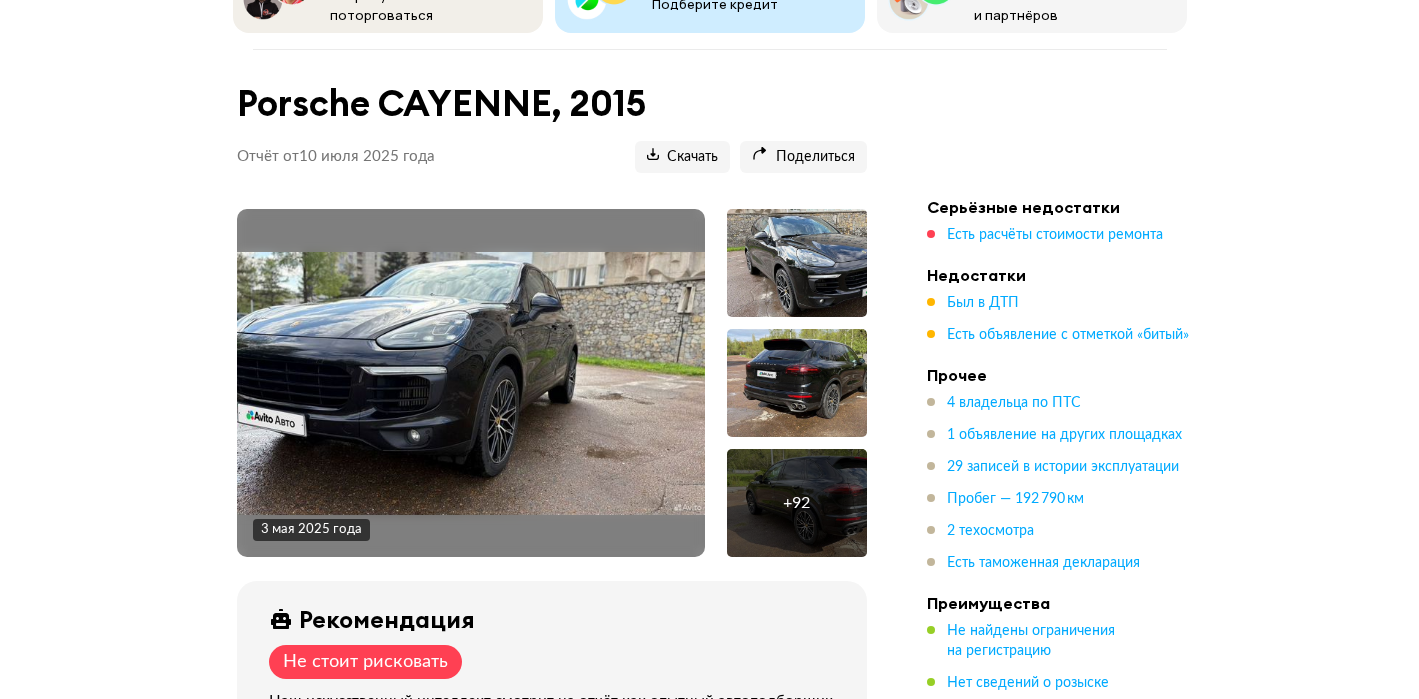 scroll, scrollTop: 233, scrollLeft: 0, axis: vertical 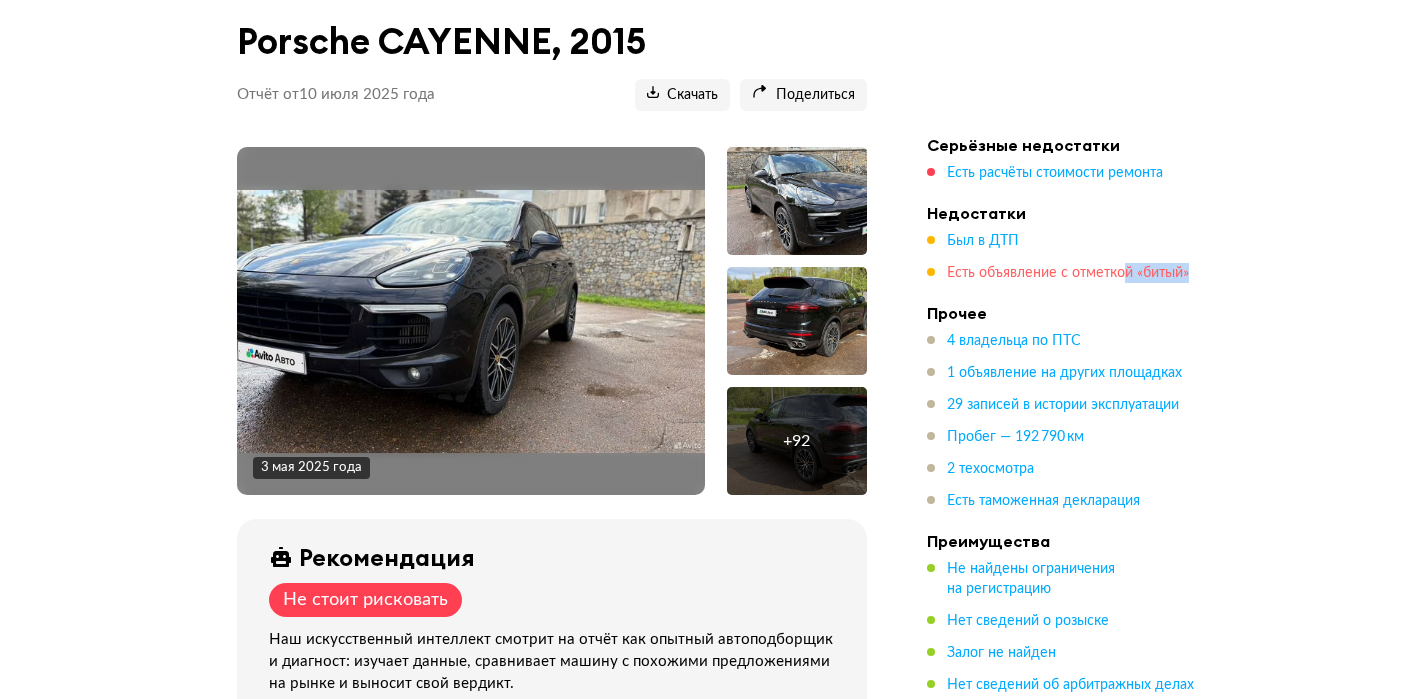 click on "Есть объявление с отметкой «битый»" at bounding box center [1068, 273] 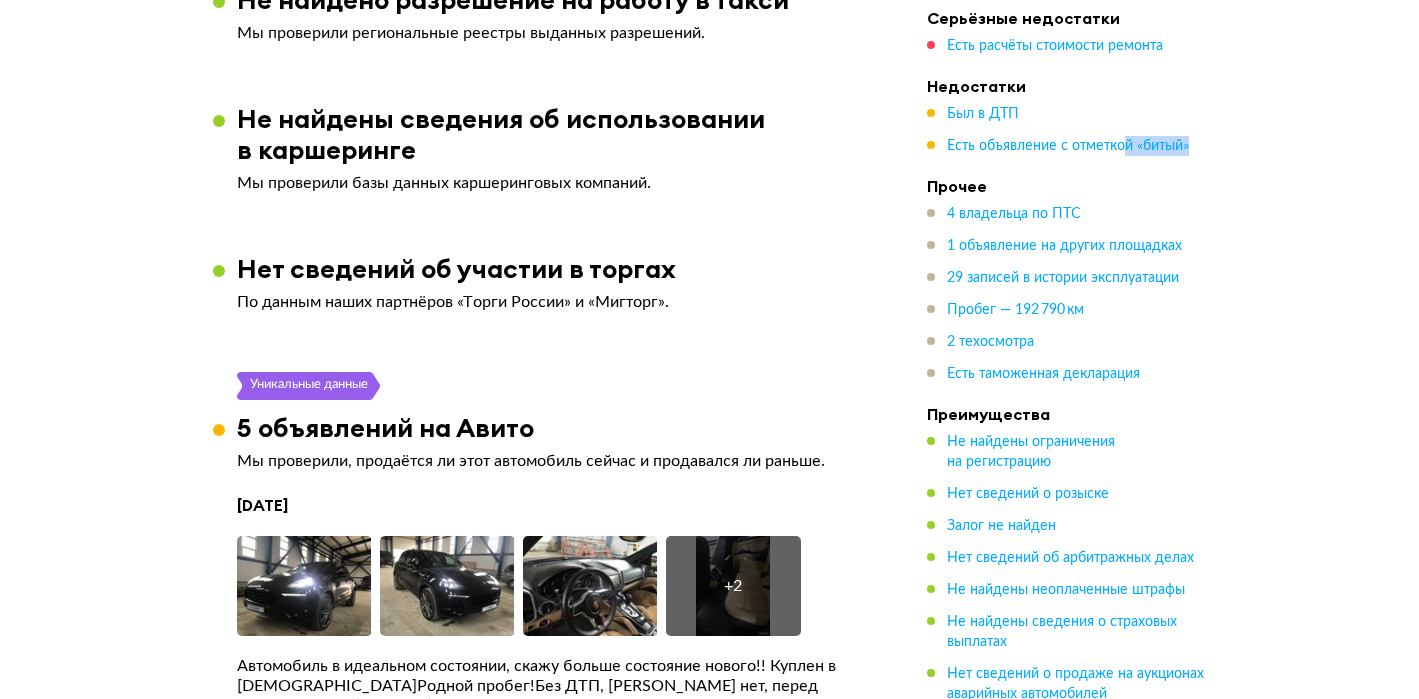 scroll, scrollTop: 4672, scrollLeft: 0, axis: vertical 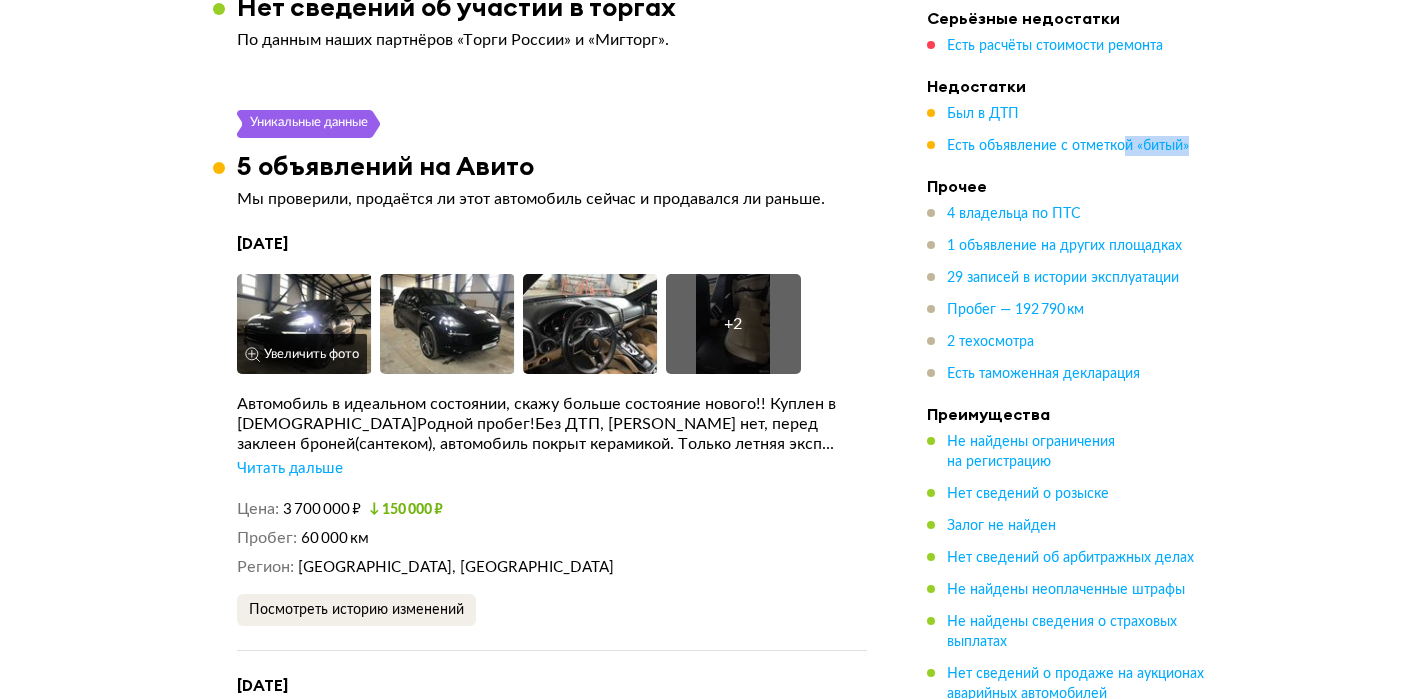 click at bounding box center (304, 324) 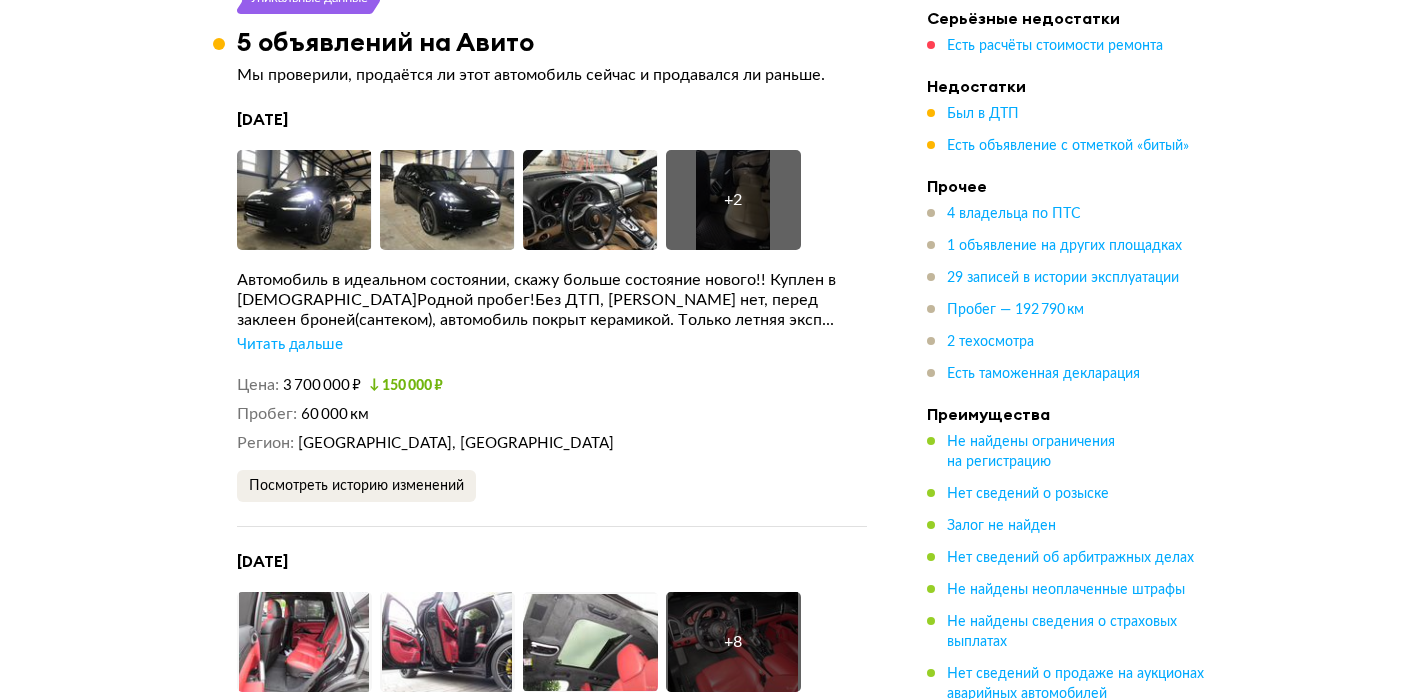 click on "[GEOGRAPHIC_DATA], [GEOGRAPHIC_DATA]" at bounding box center [582, 443] 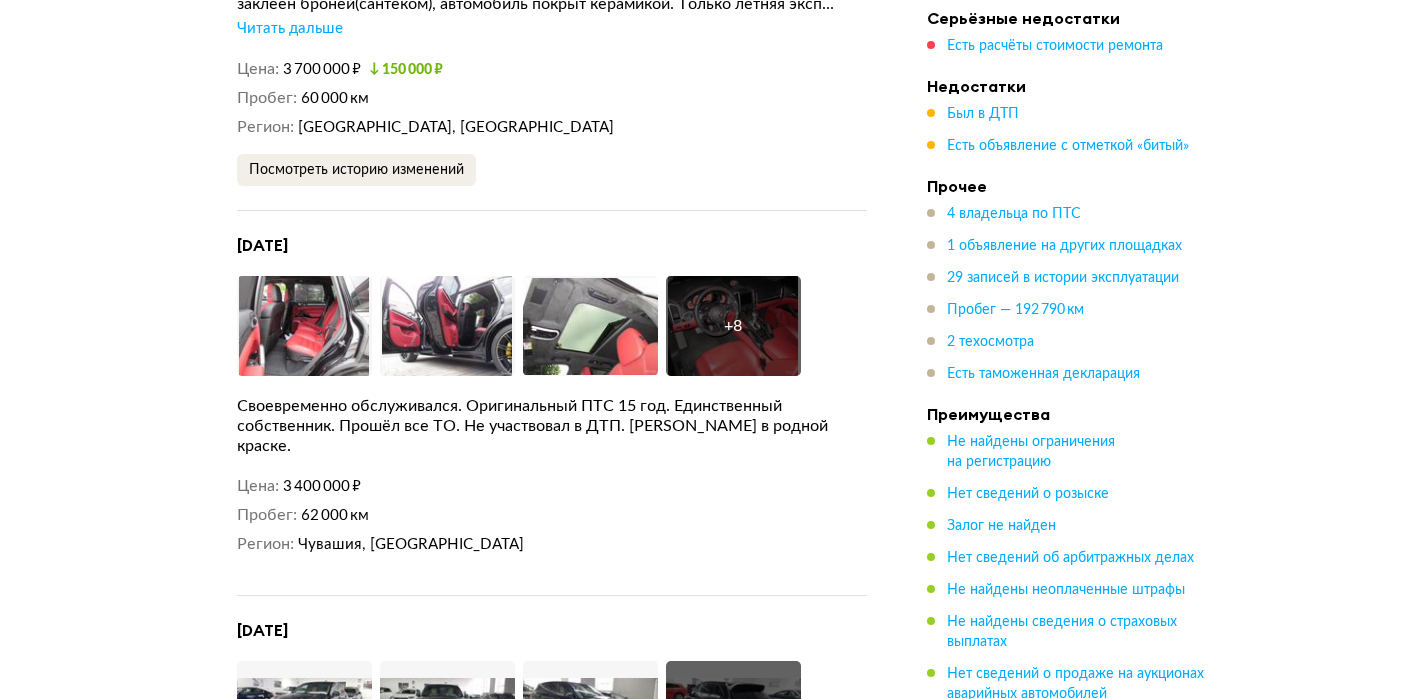 scroll, scrollTop: 5113, scrollLeft: 0, axis: vertical 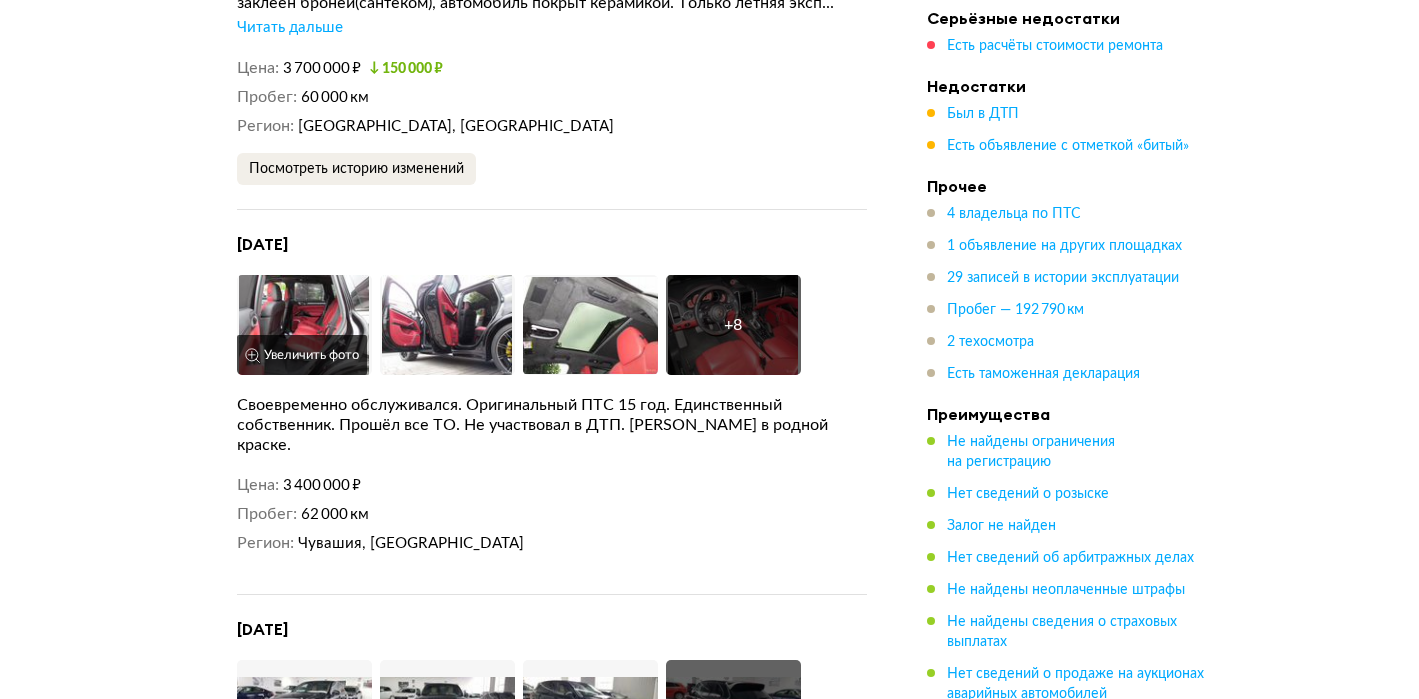click at bounding box center (304, 325) 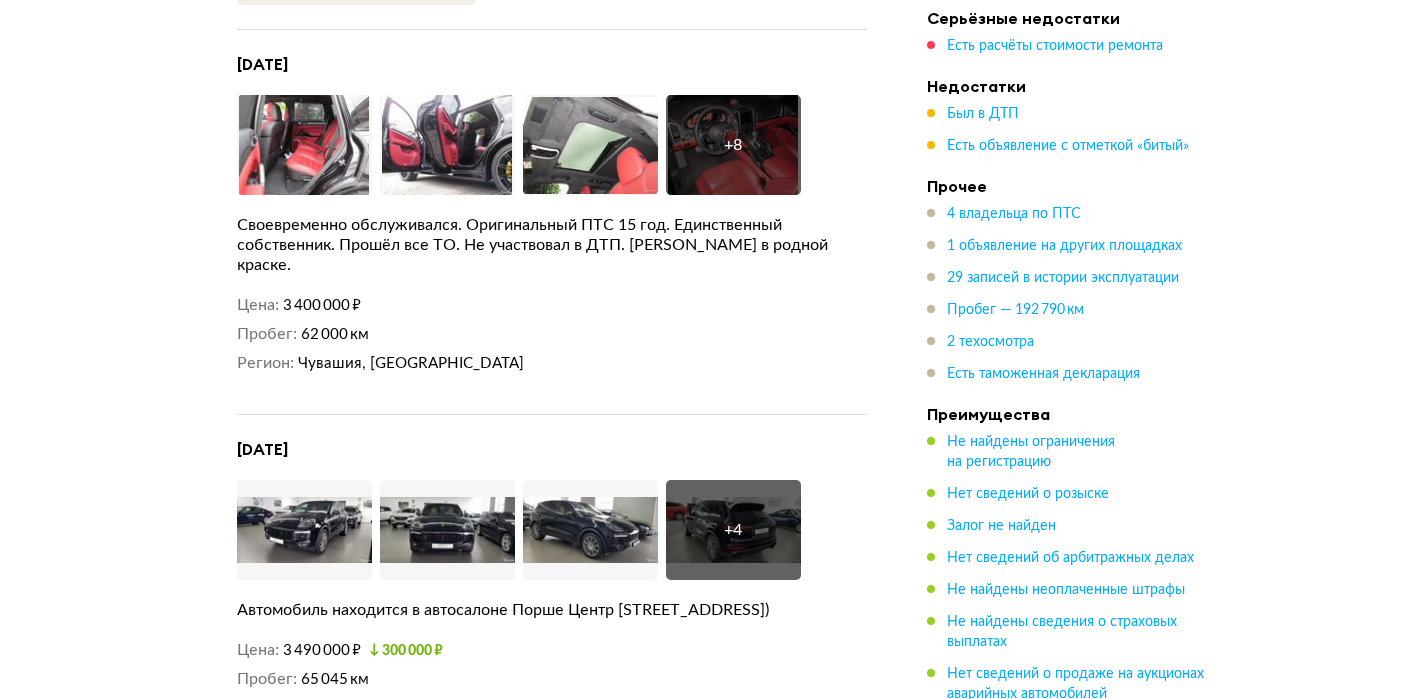 scroll, scrollTop: 5334, scrollLeft: 0, axis: vertical 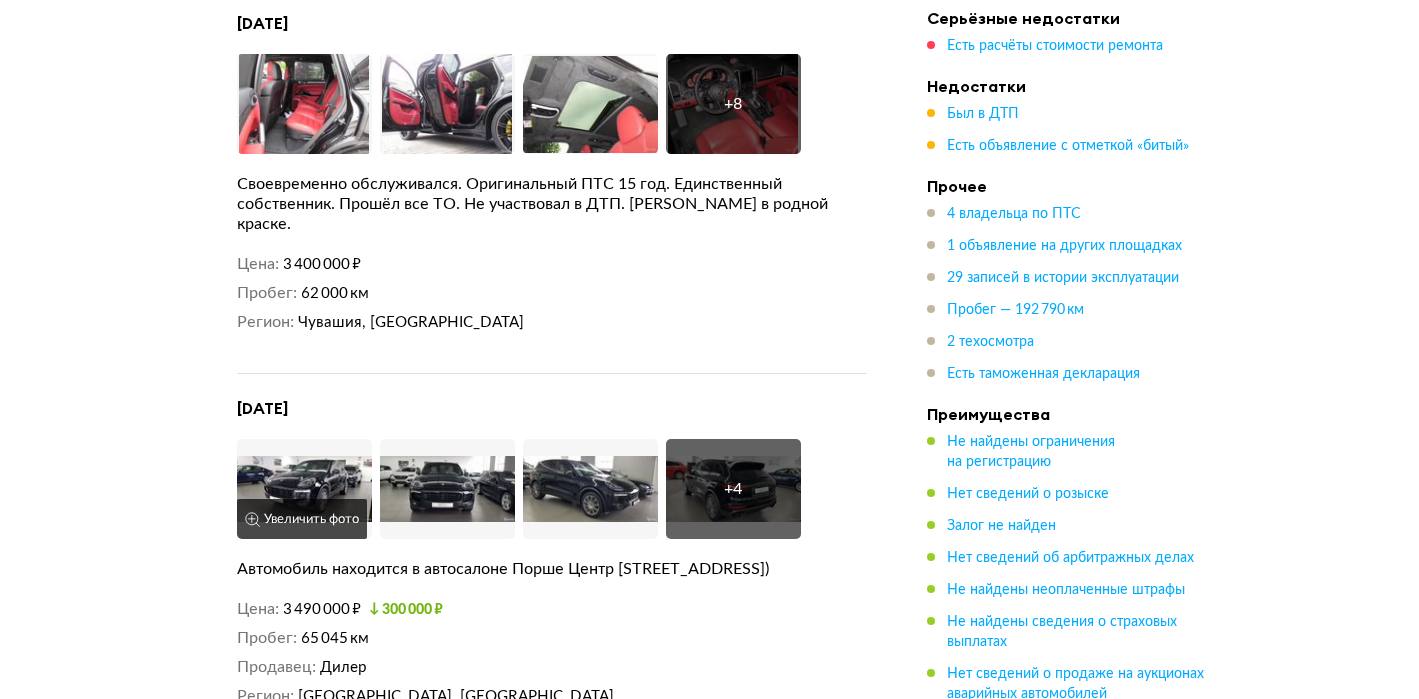 click on "Увеличить фото" at bounding box center [302, 519] 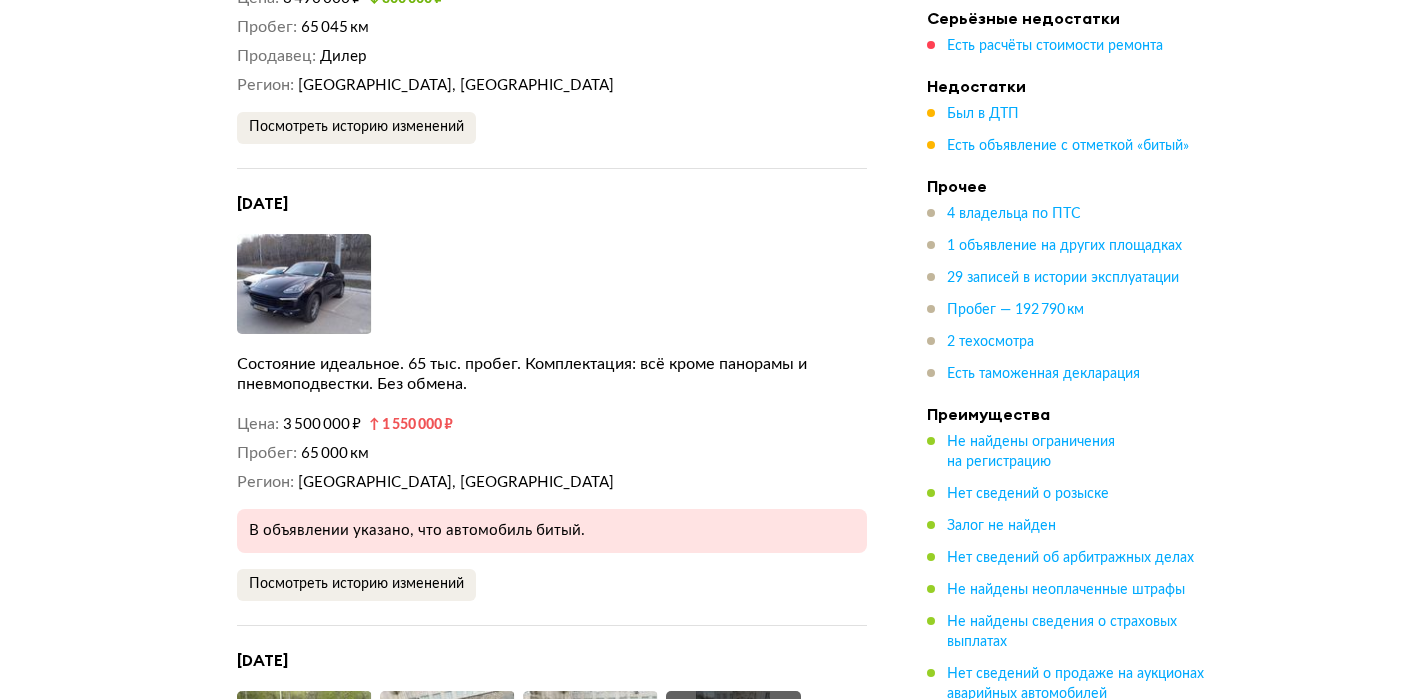 scroll, scrollTop: 5947, scrollLeft: 0, axis: vertical 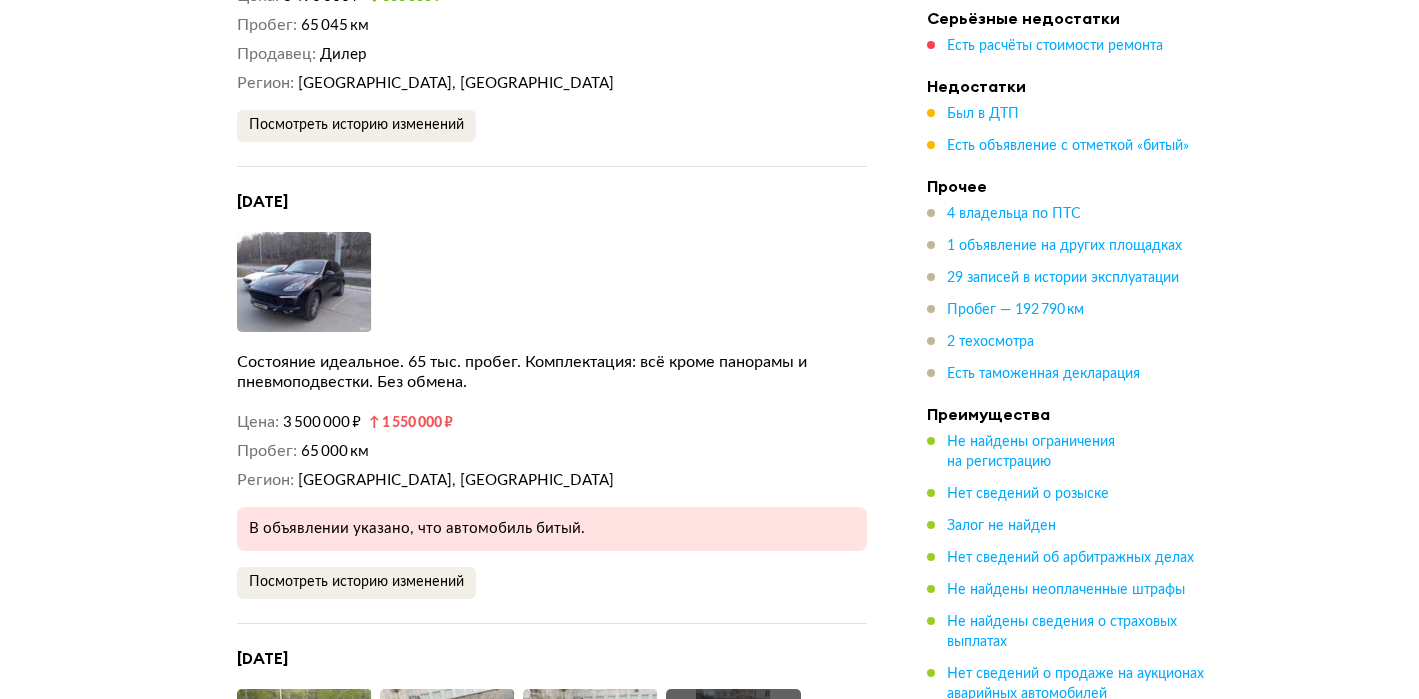 click at bounding box center [304, 282] 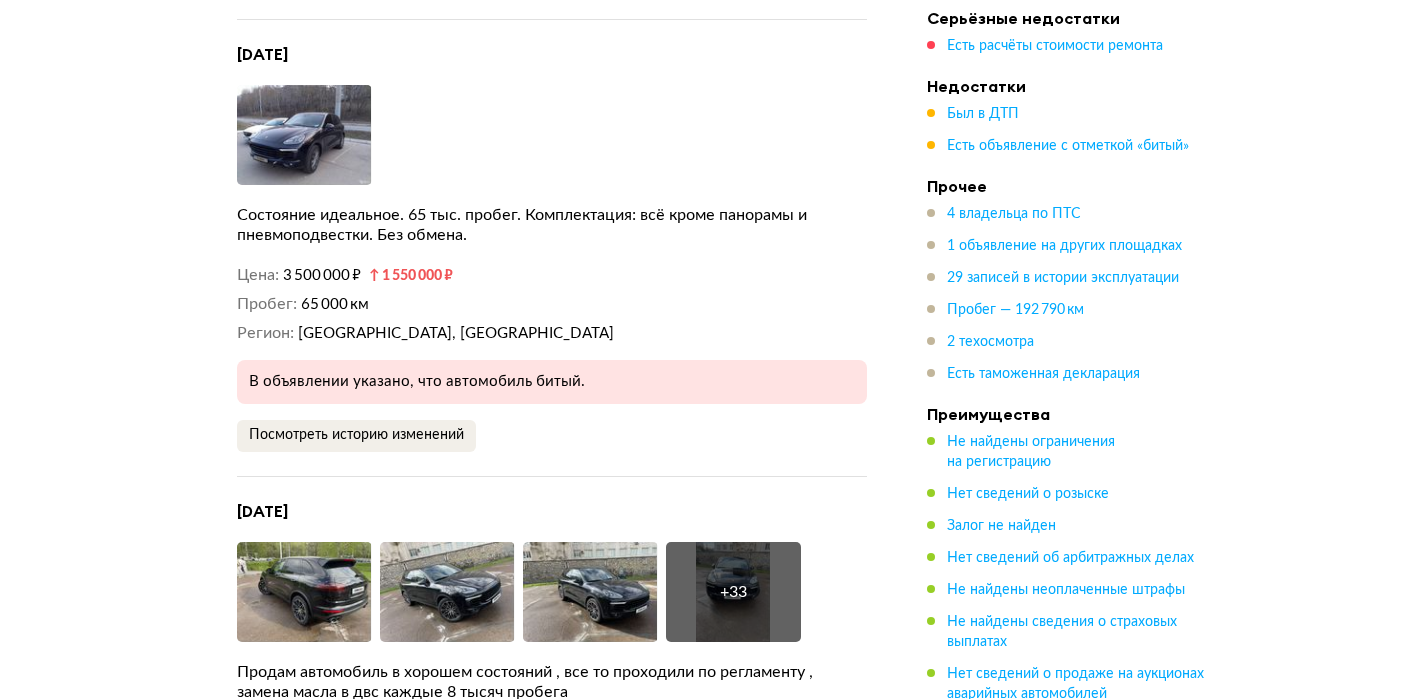 scroll, scrollTop: 6096, scrollLeft: 0, axis: vertical 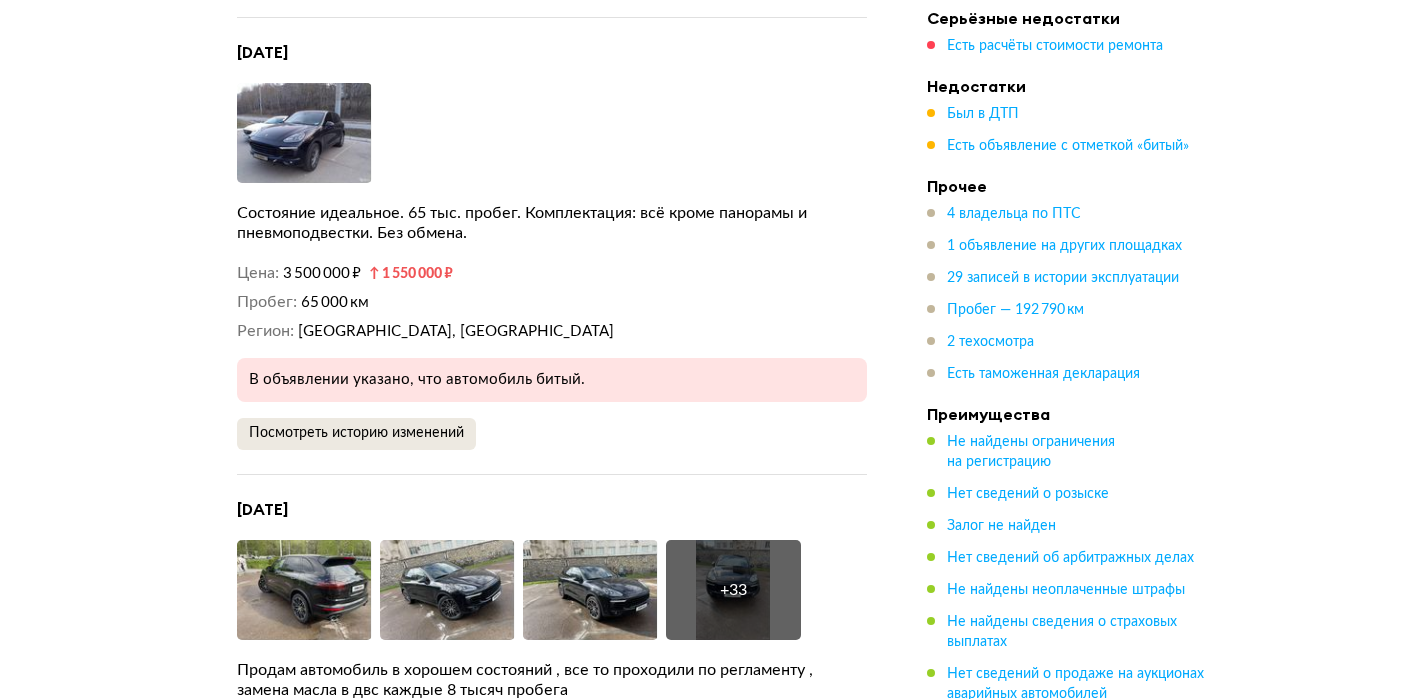 click on "Посмотреть историю изменений" at bounding box center (356, 433) 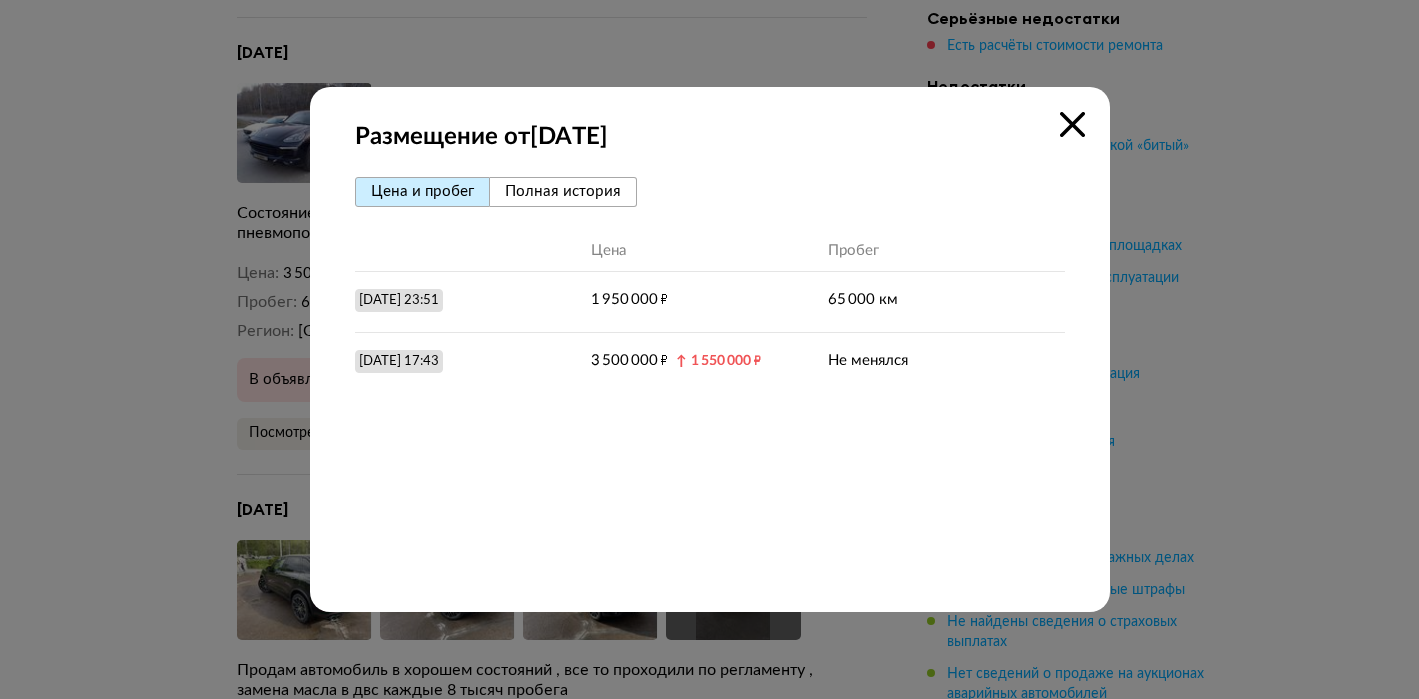 click at bounding box center (1072, 124) 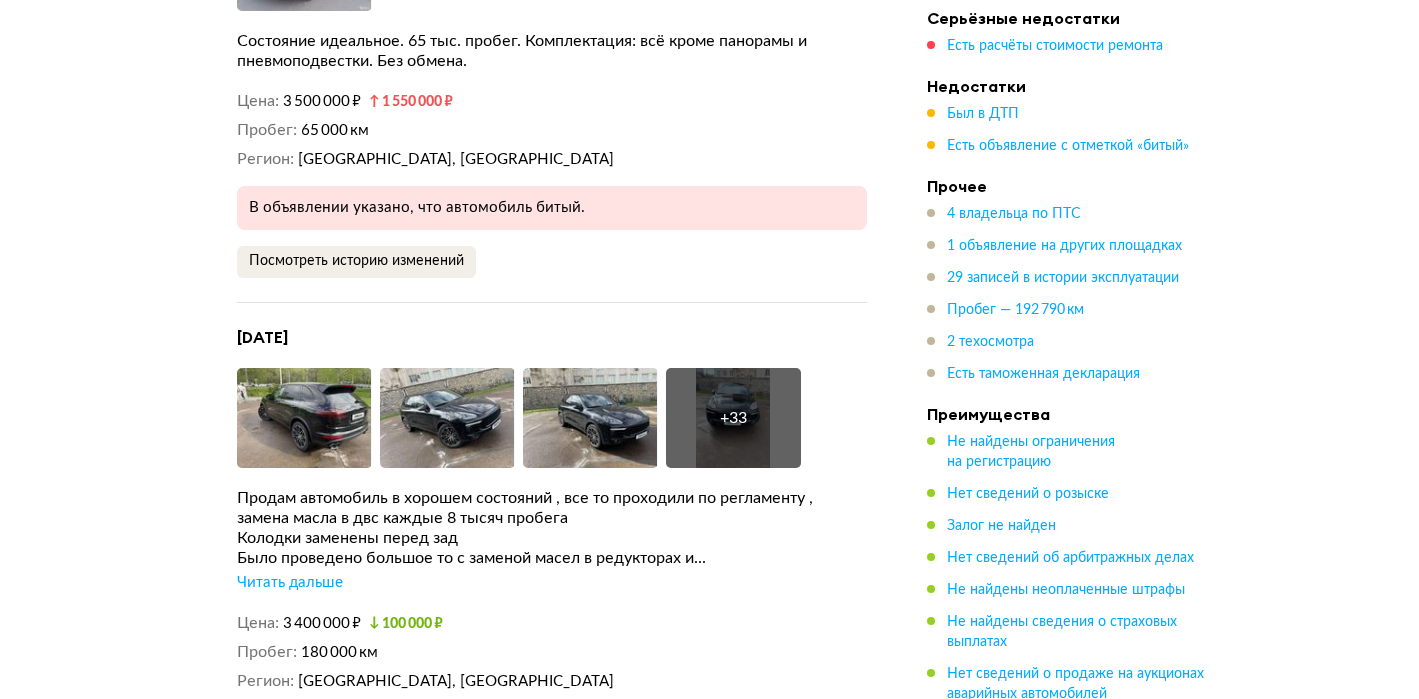scroll, scrollTop: 6269, scrollLeft: 0, axis: vertical 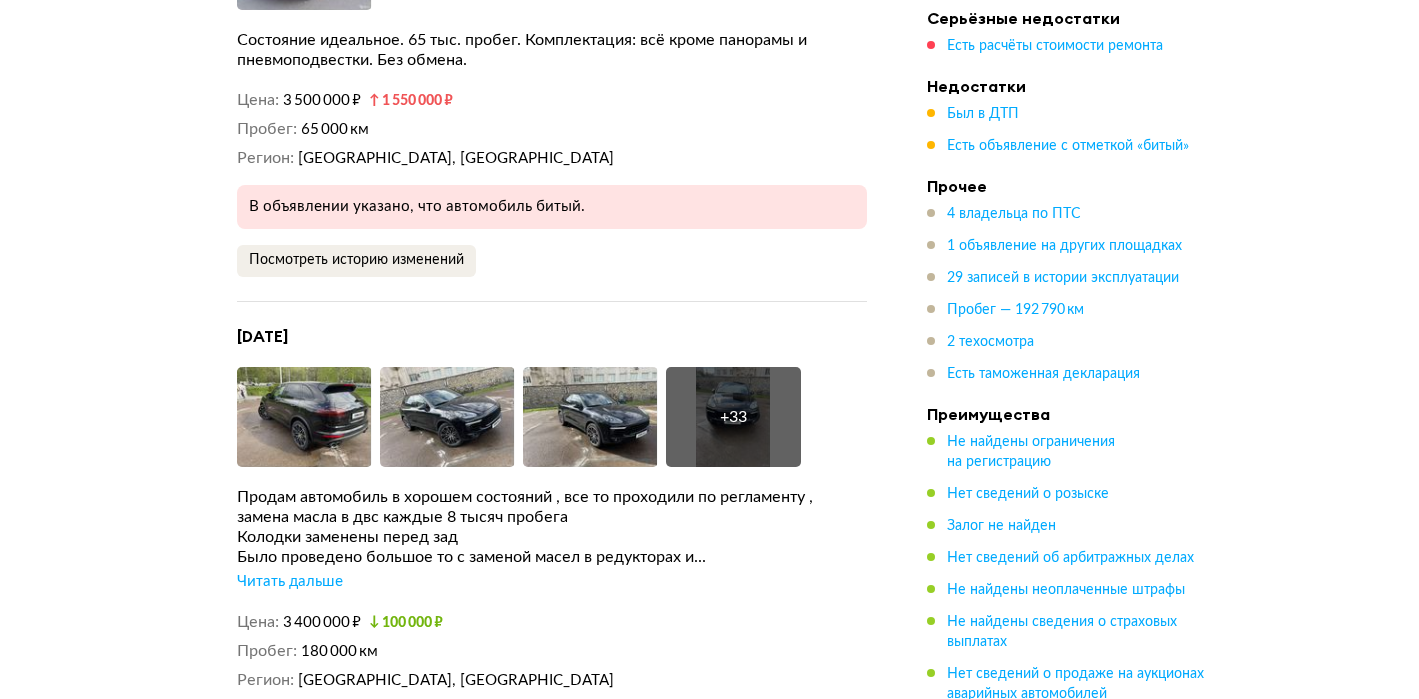 click on "Было проведено большое то с заменой масел в редукторах и..." at bounding box center [552, 557] 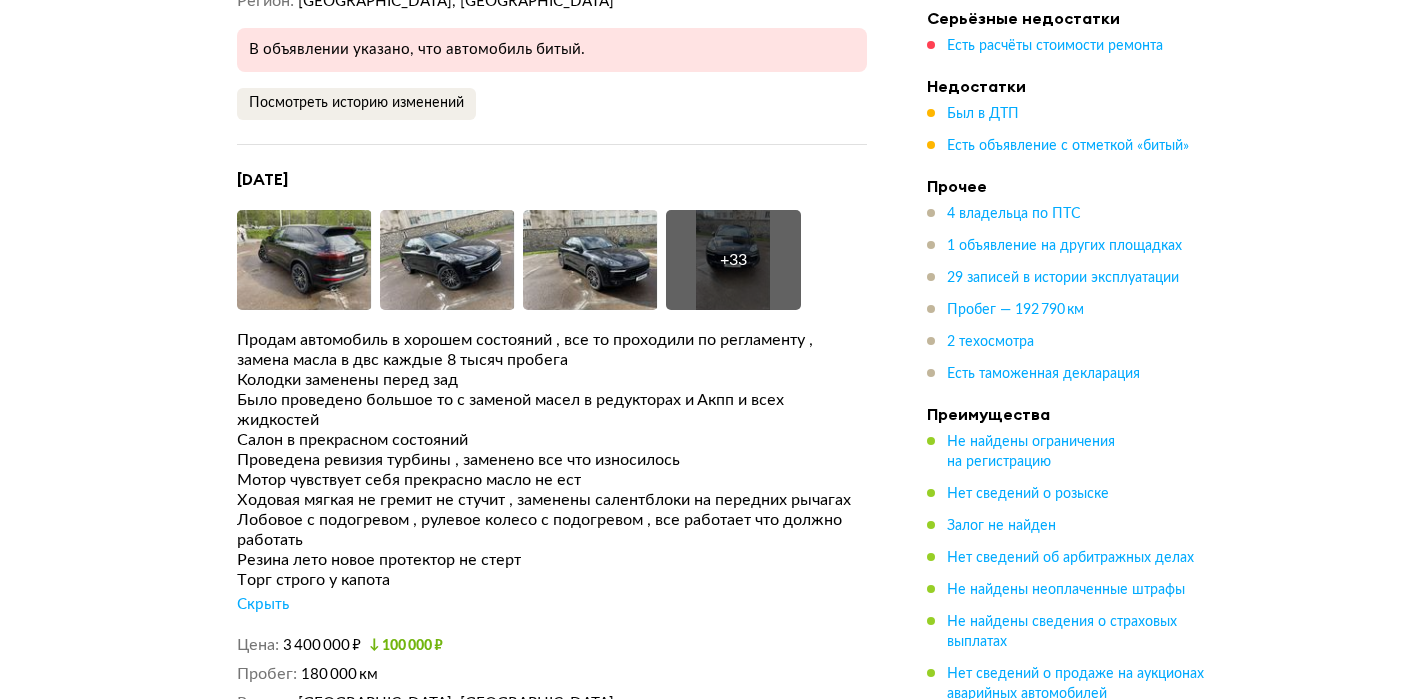 scroll, scrollTop: 6429, scrollLeft: 0, axis: vertical 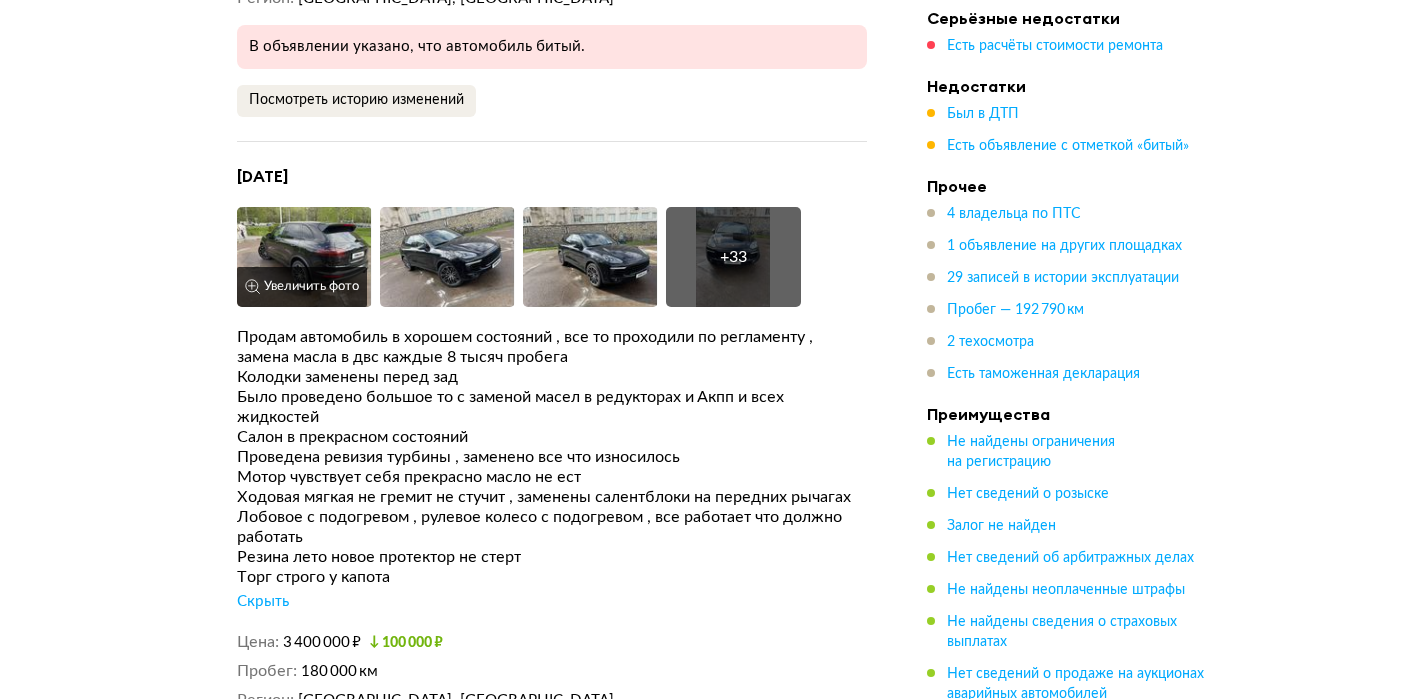 click at bounding box center [304, 257] 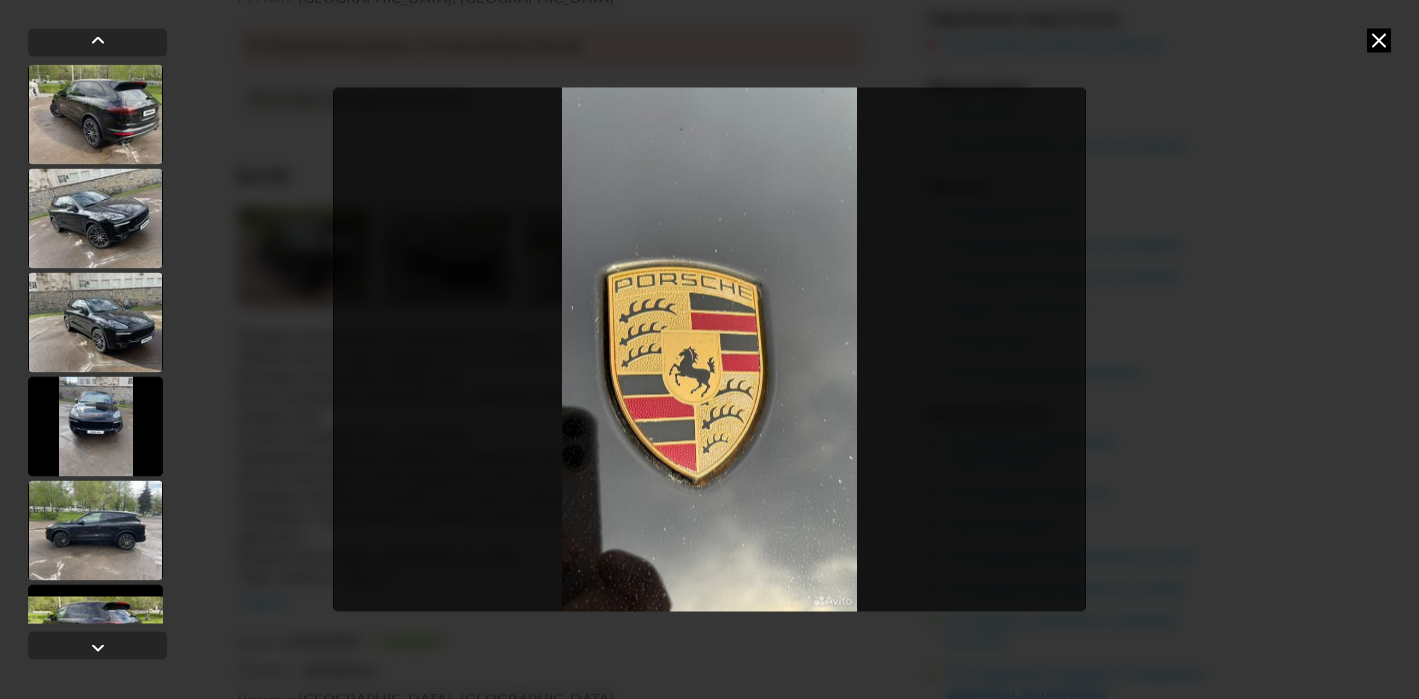 click at bounding box center (710, 349) 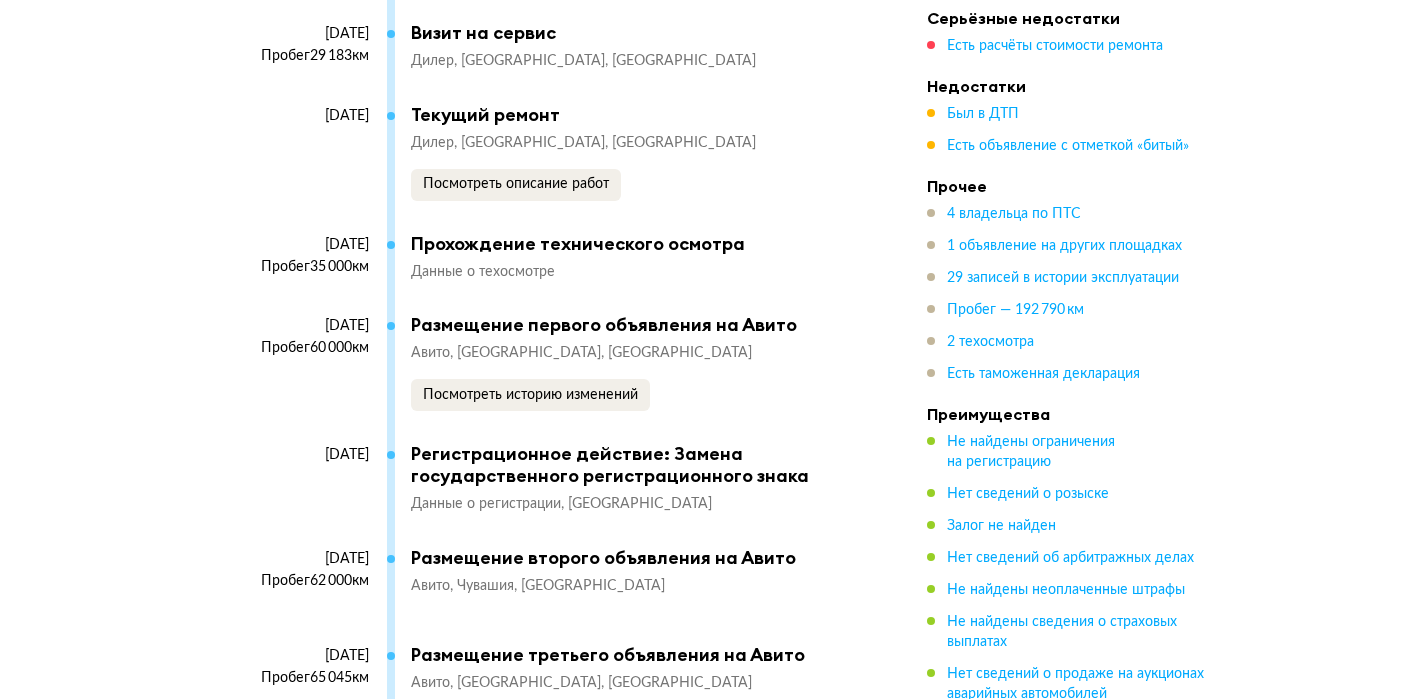 scroll, scrollTop: 8855, scrollLeft: 0, axis: vertical 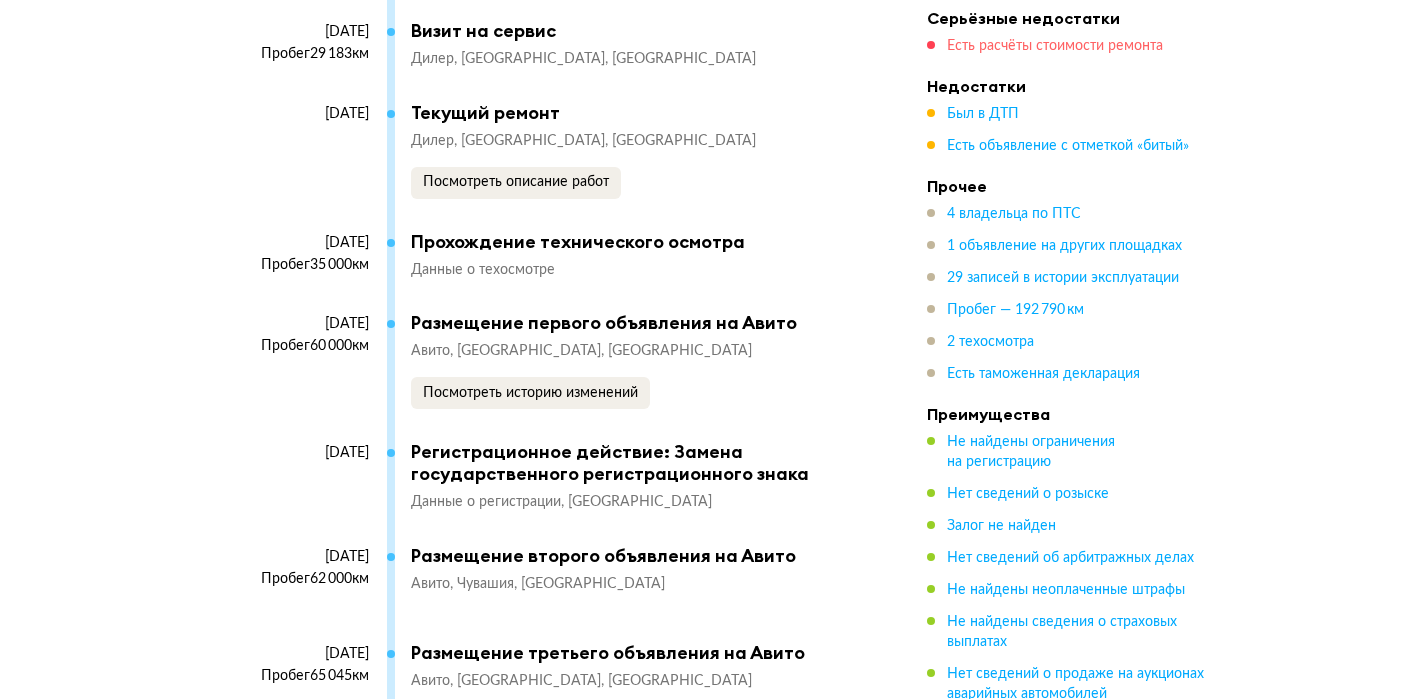click on "Есть расчёты стоимости ремонта" at bounding box center (1055, 46) 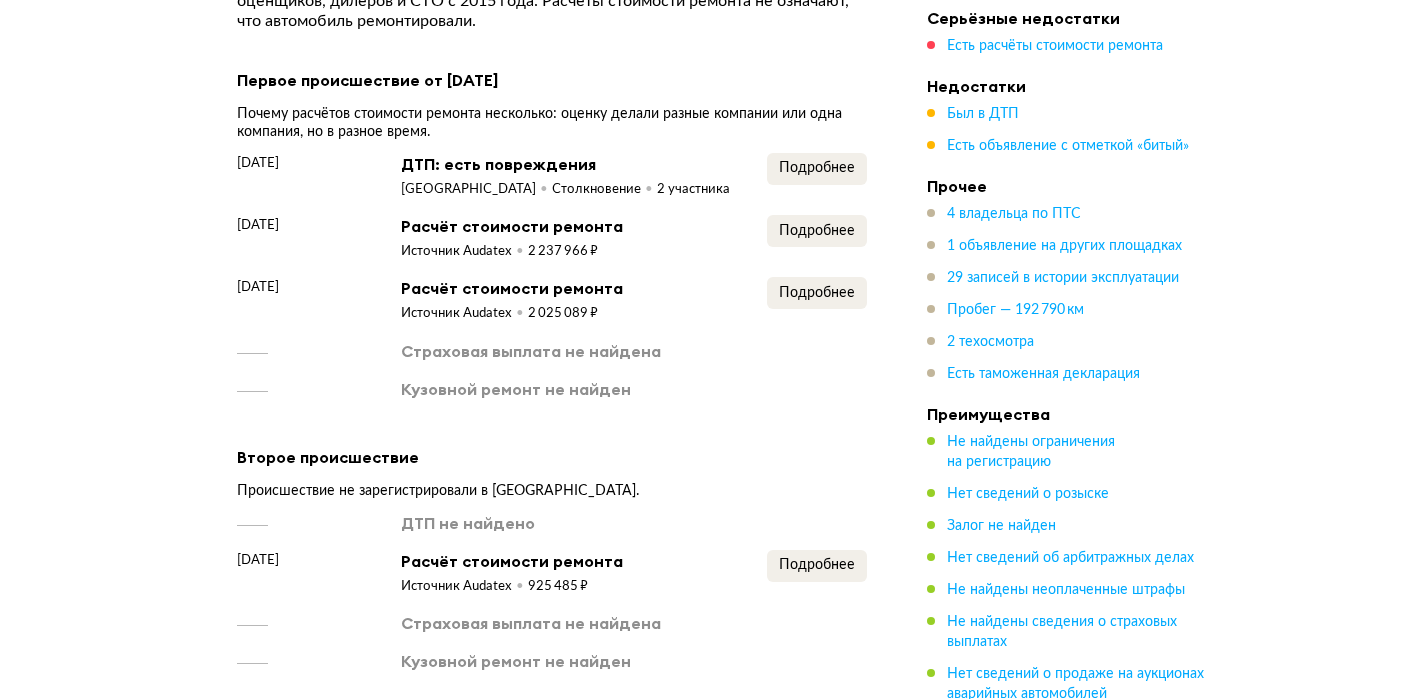 scroll, scrollTop: 3390, scrollLeft: 0, axis: vertical 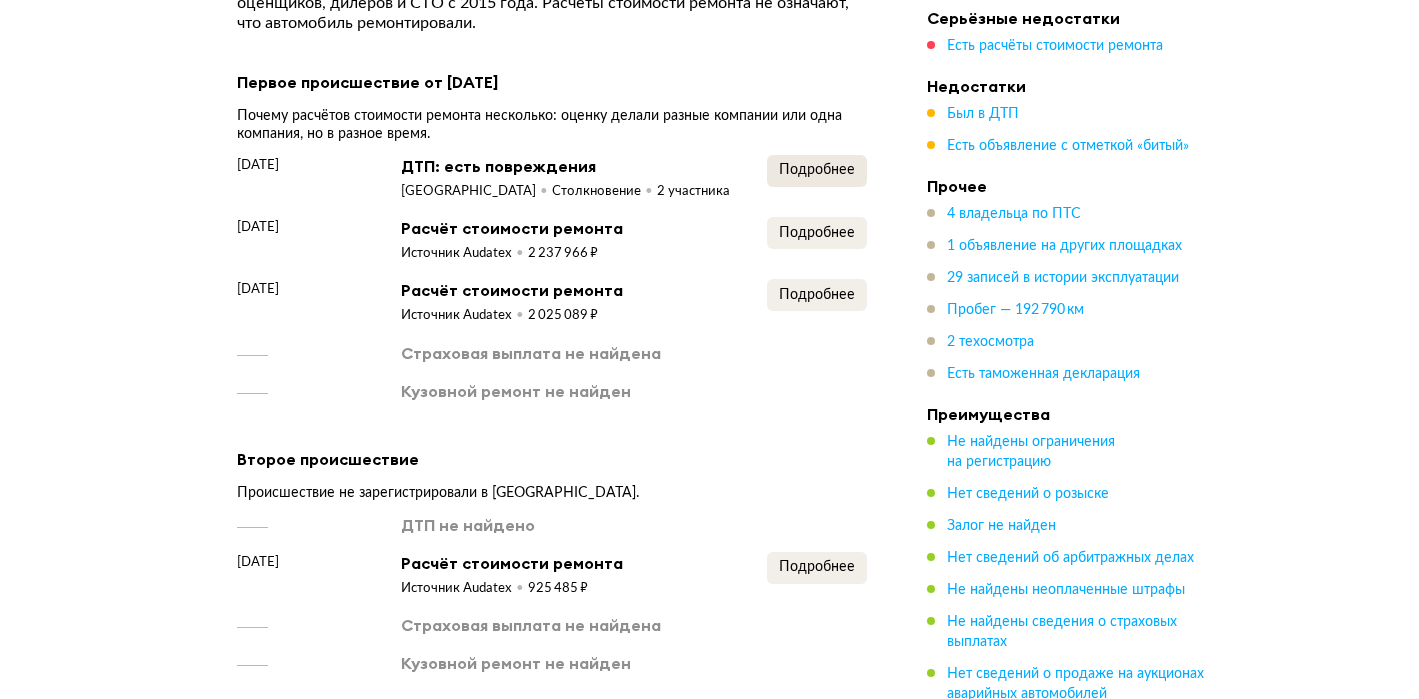 click on "Подробнее" at bounding box center [817, 170] 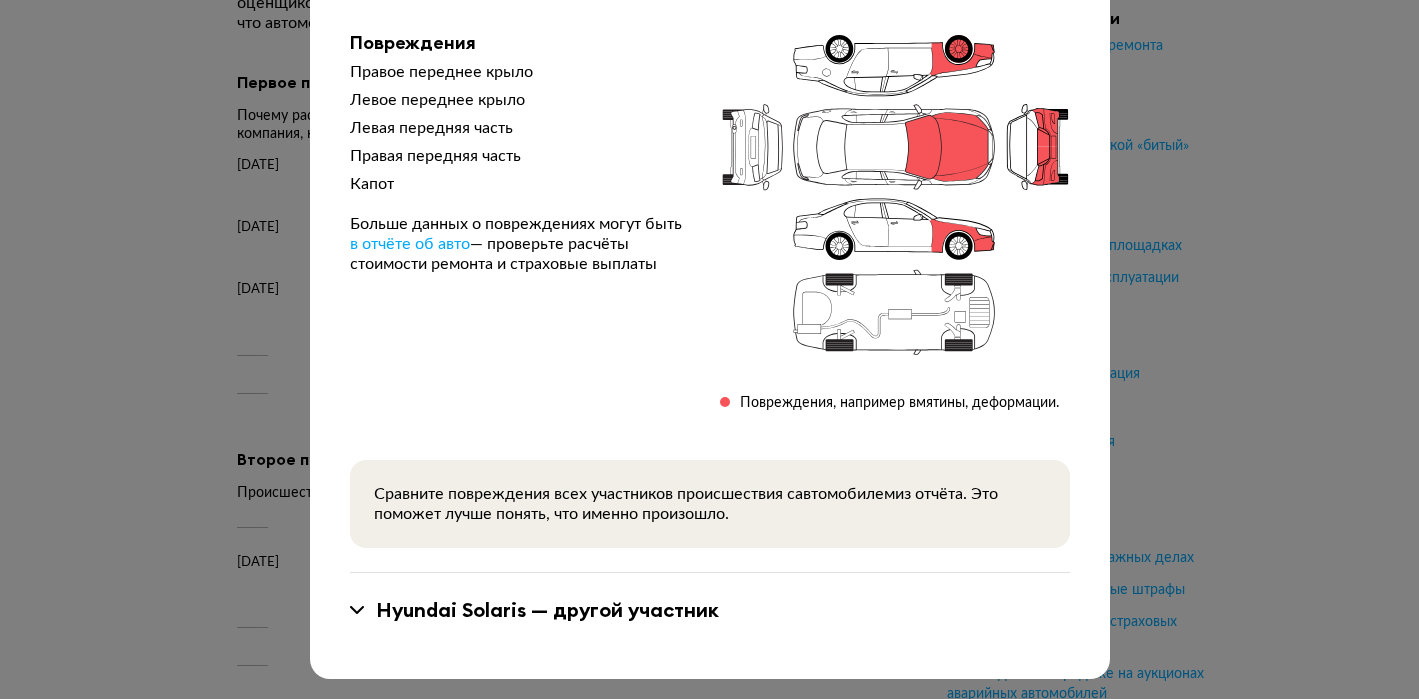 scroll, scrollTop: 222, scrollLeft: 0, axis: vertical 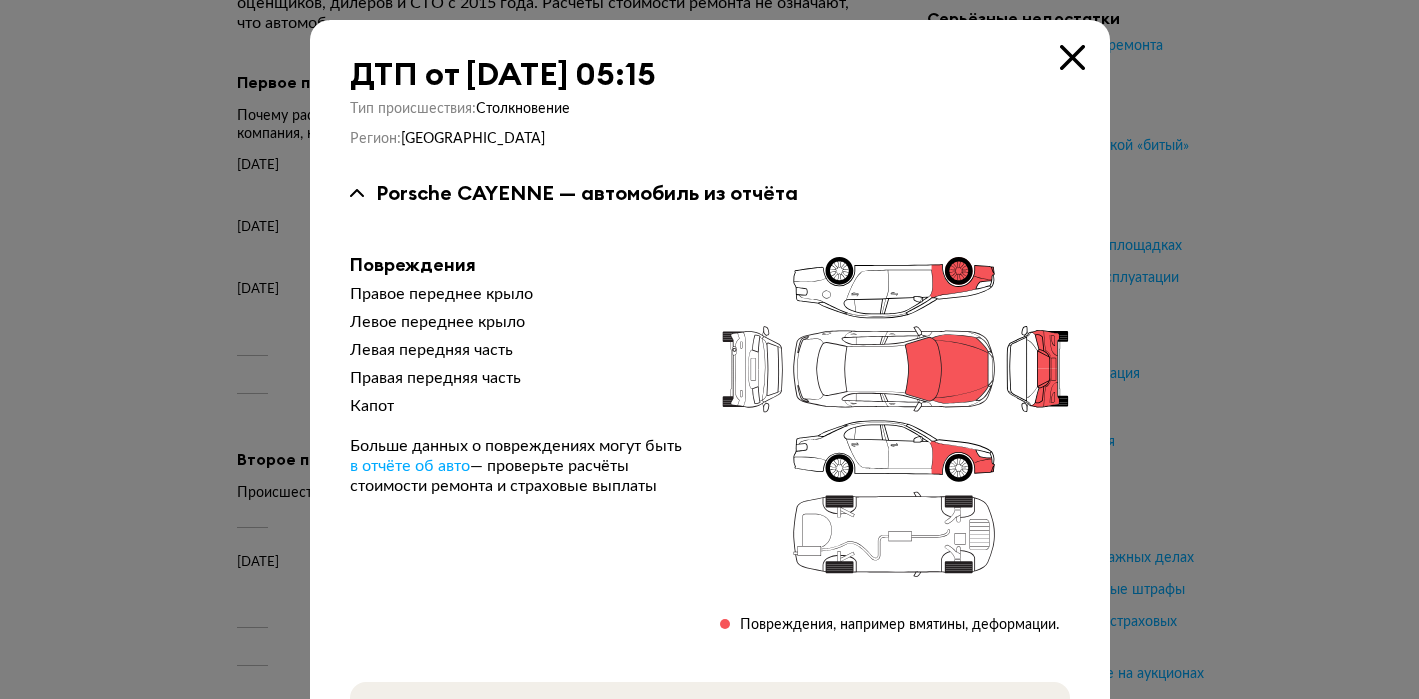 click at bounding box center (1072, 57) 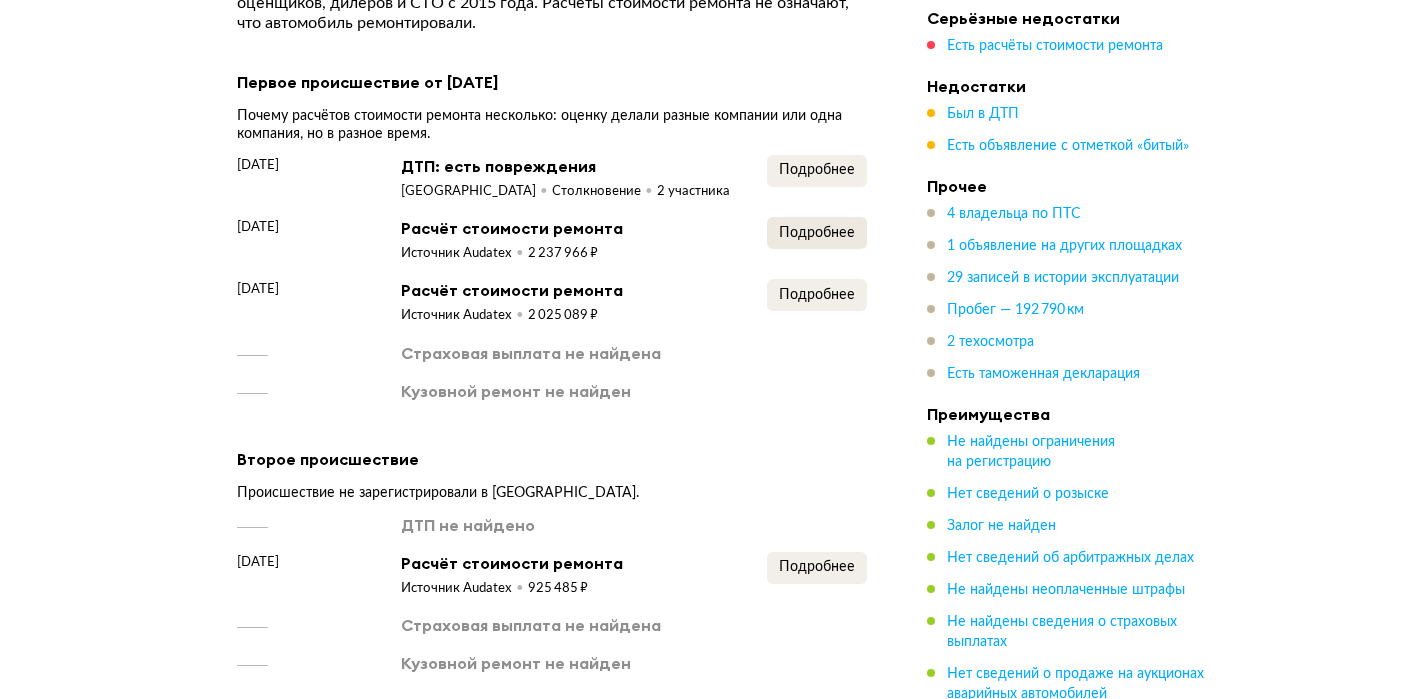 click on "Подробнее" at bounding box center [817, 233] 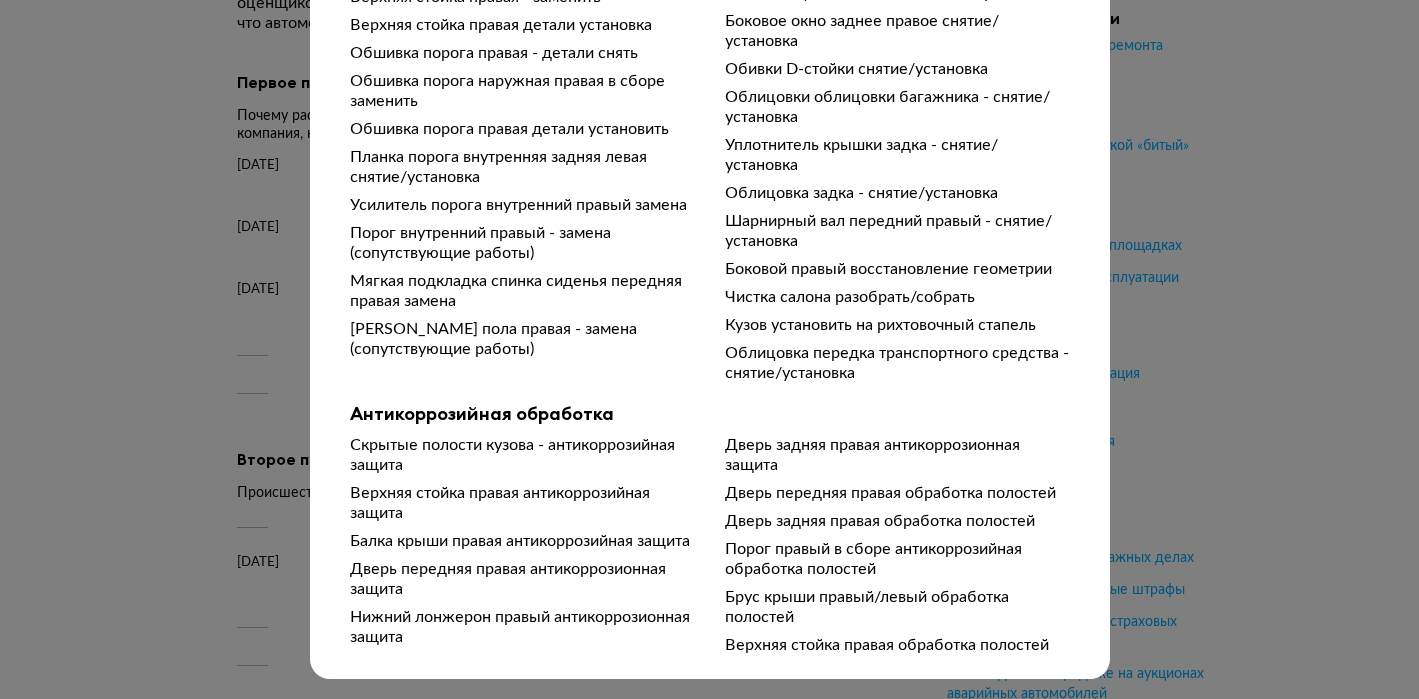 scroll, scrollTop: 3667, scrollLeft: 0, axis: vertical 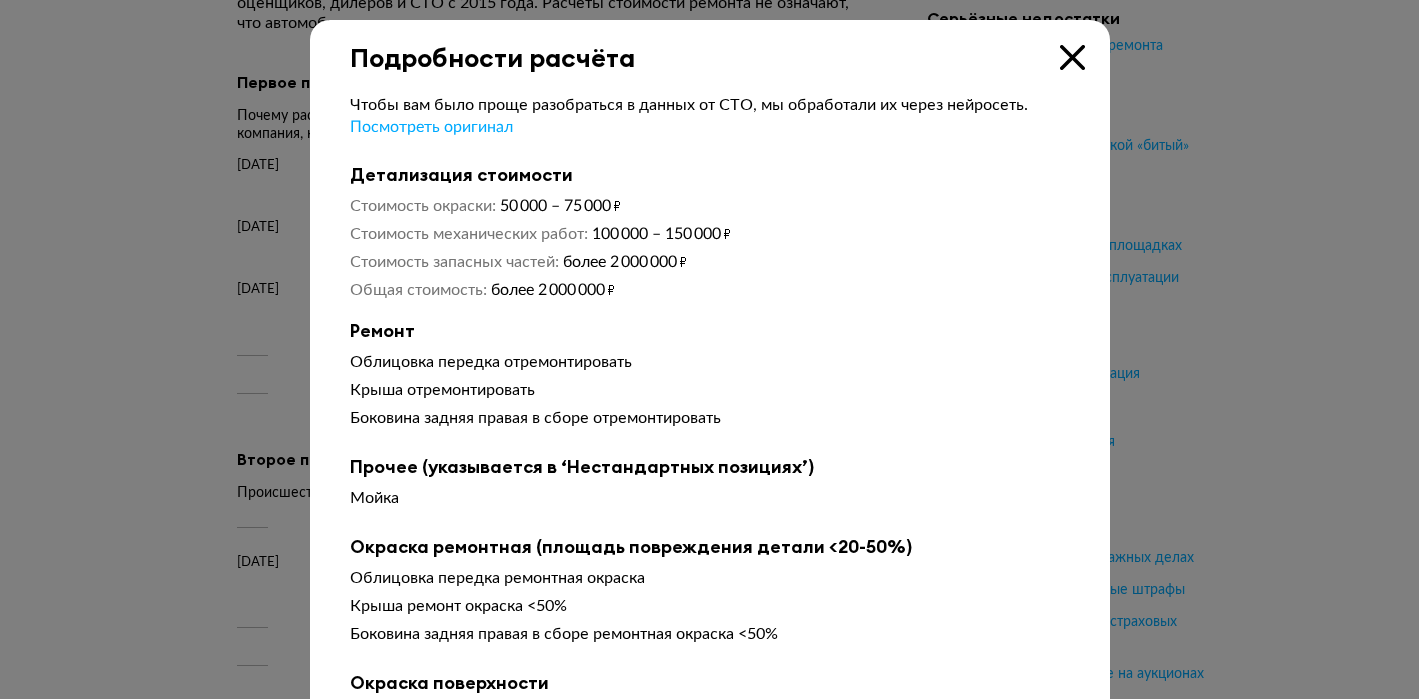 click at bounding box center [1072, 57] 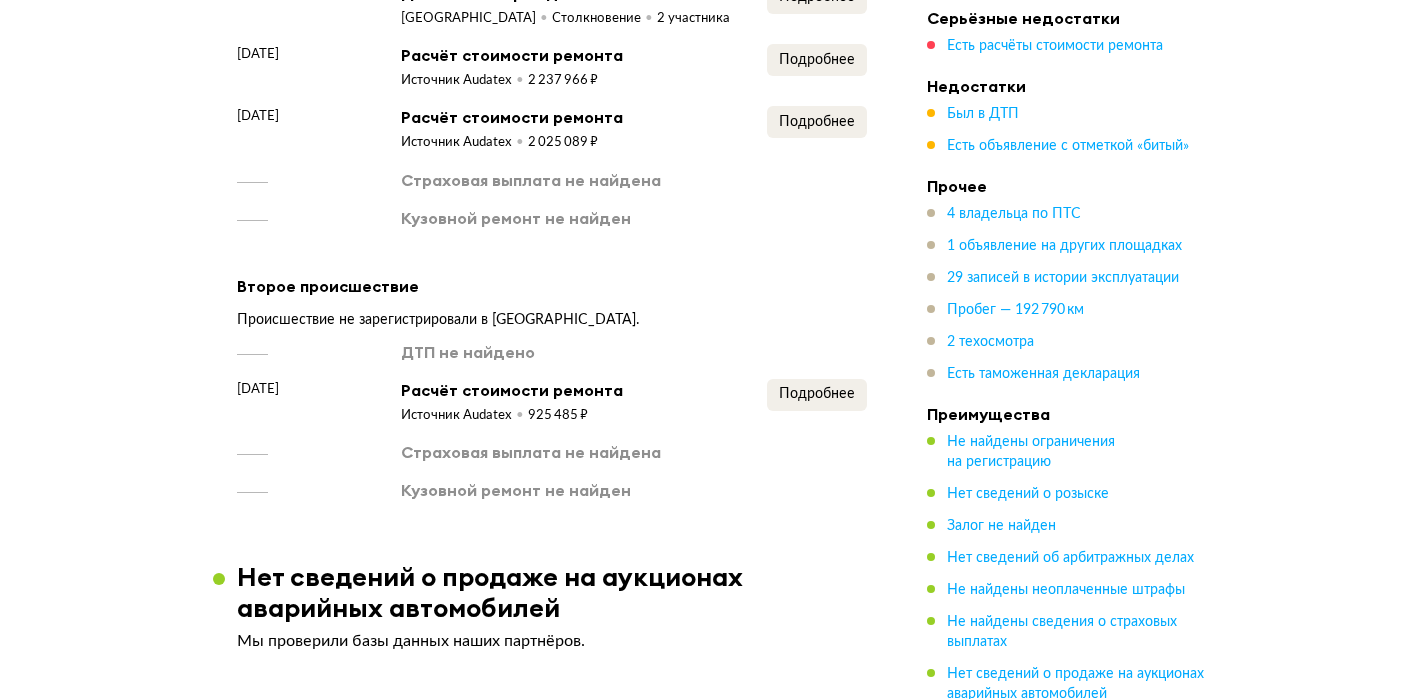 scroll, scrollTop: 3575, scrollLeft: 0, axis: vertical 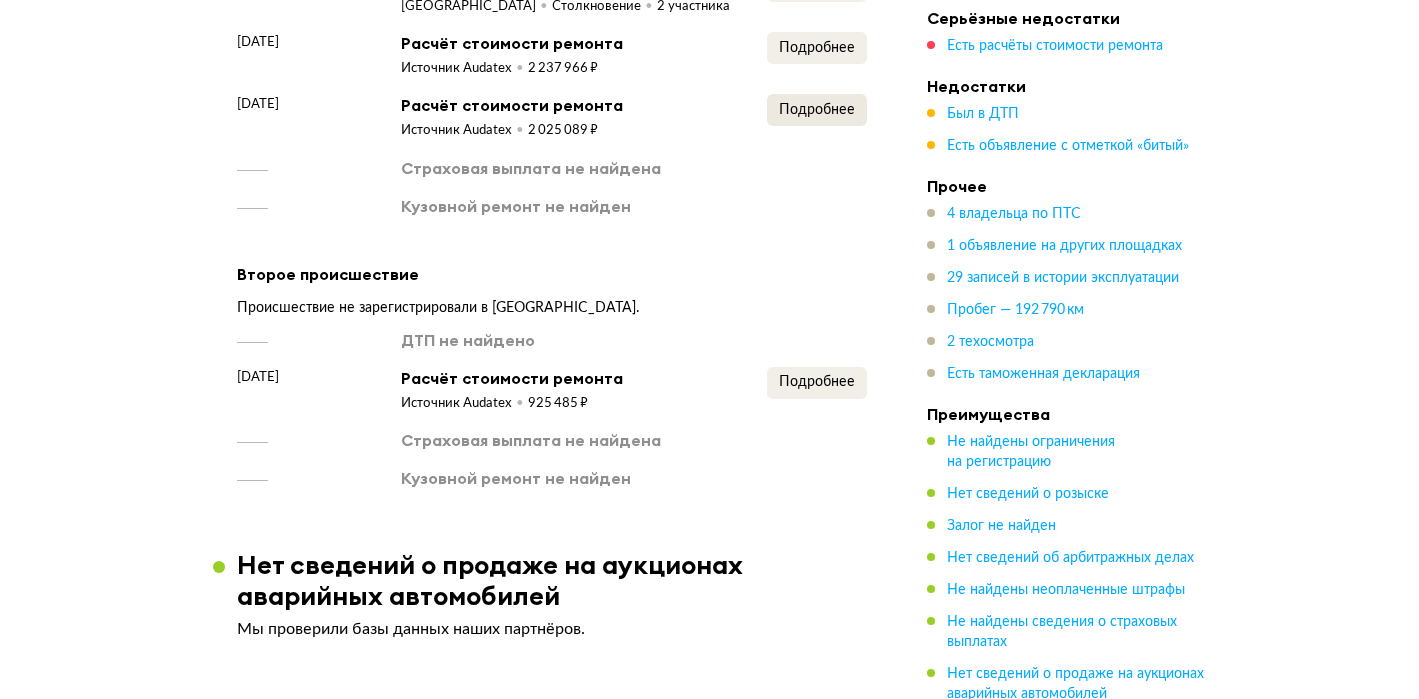 click on "Подробнее" at bounding box center [817, 110] 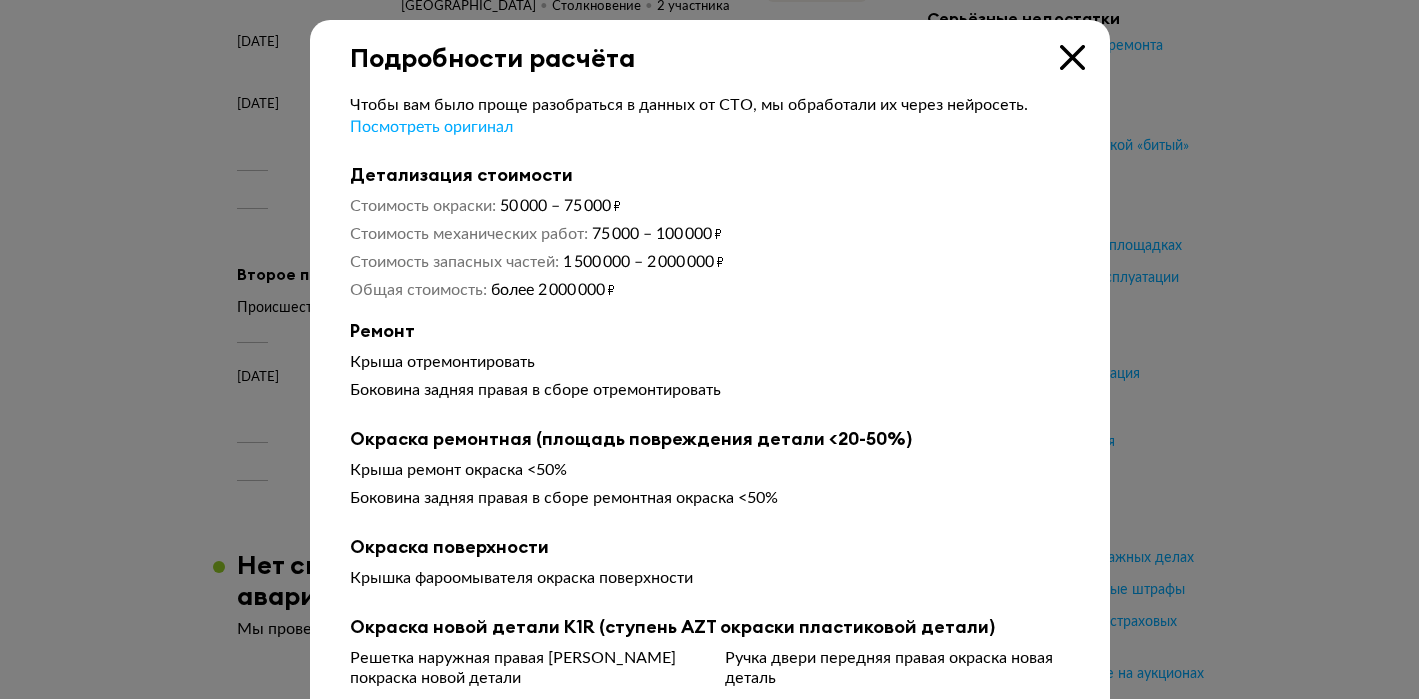 scroll, scrollTop: -2, scrollLeft: 0, axis: vertical 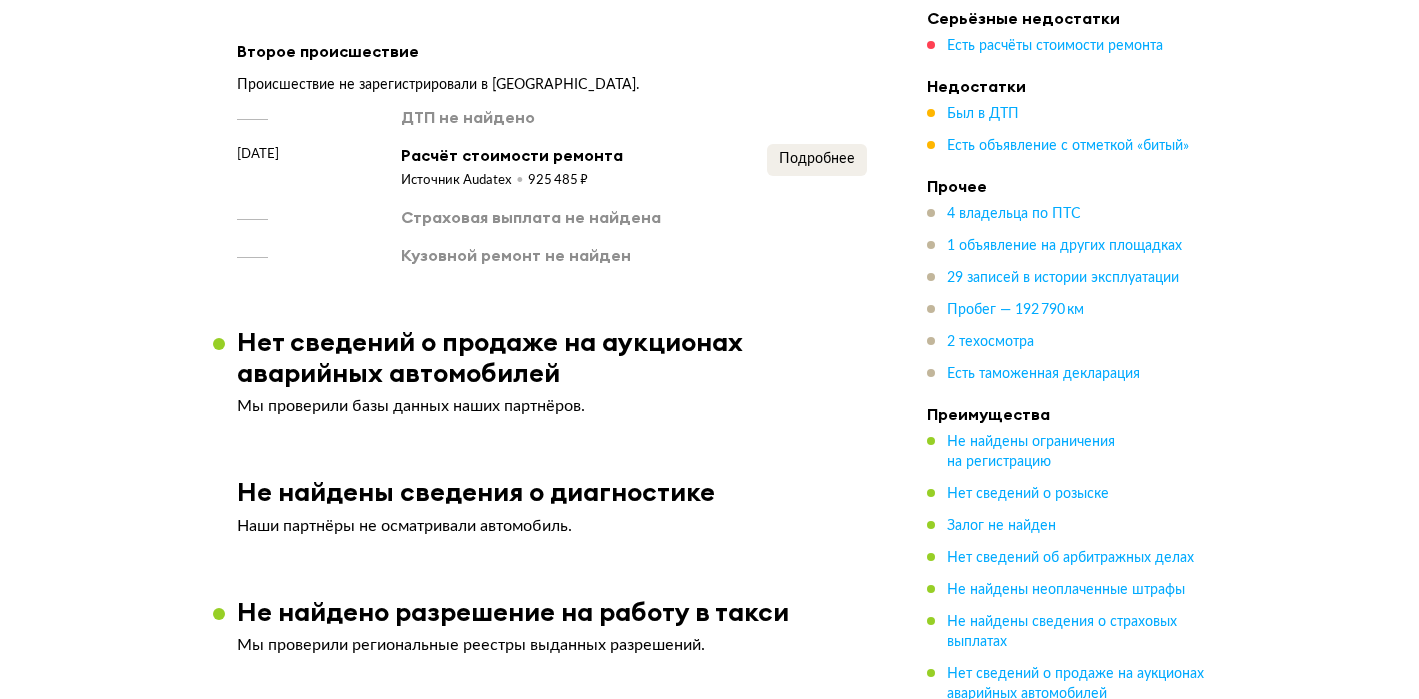 click on "ДТП не найдено [DATE] Расчёт стоимости ремонта Источник Audatex 925 485 ₽ Подробнее Страховая выплата не найдена Кузовной ремонт не найден" at bounding box center [552, 186] 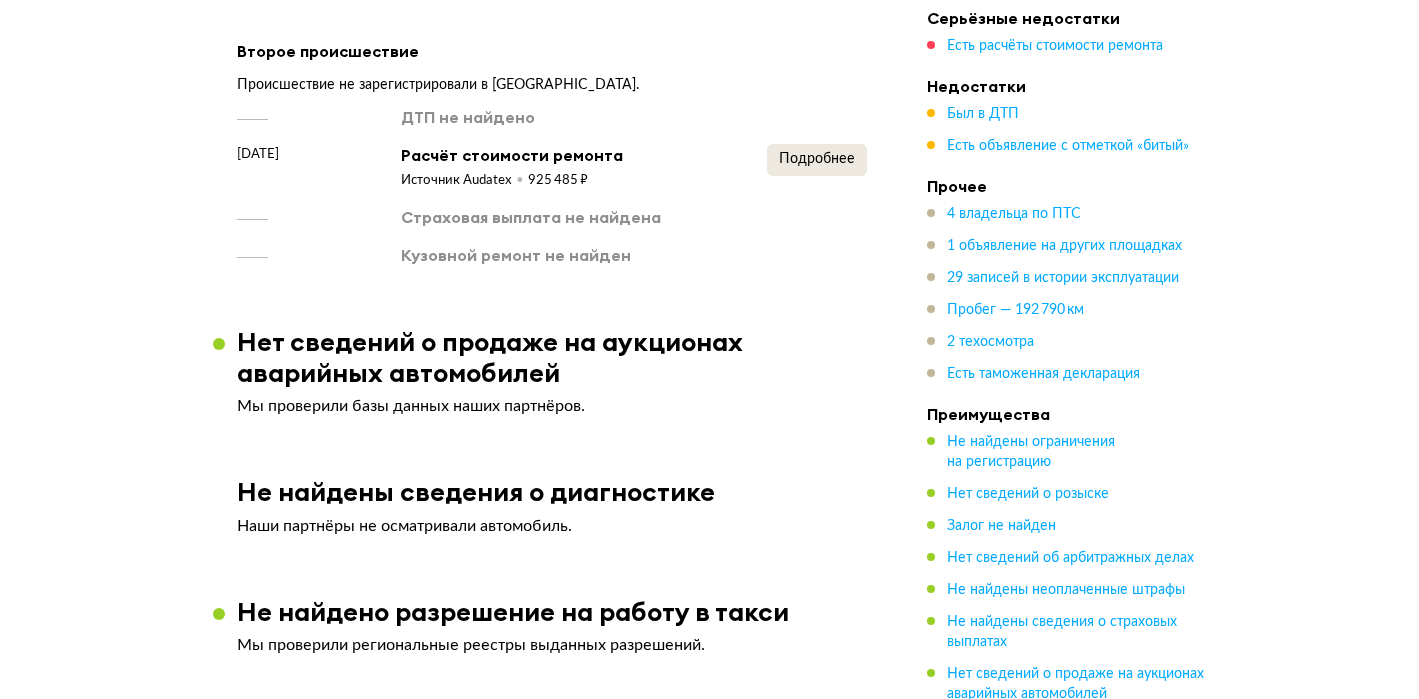 click on "Подробнее" at bounding box center (817, 160) 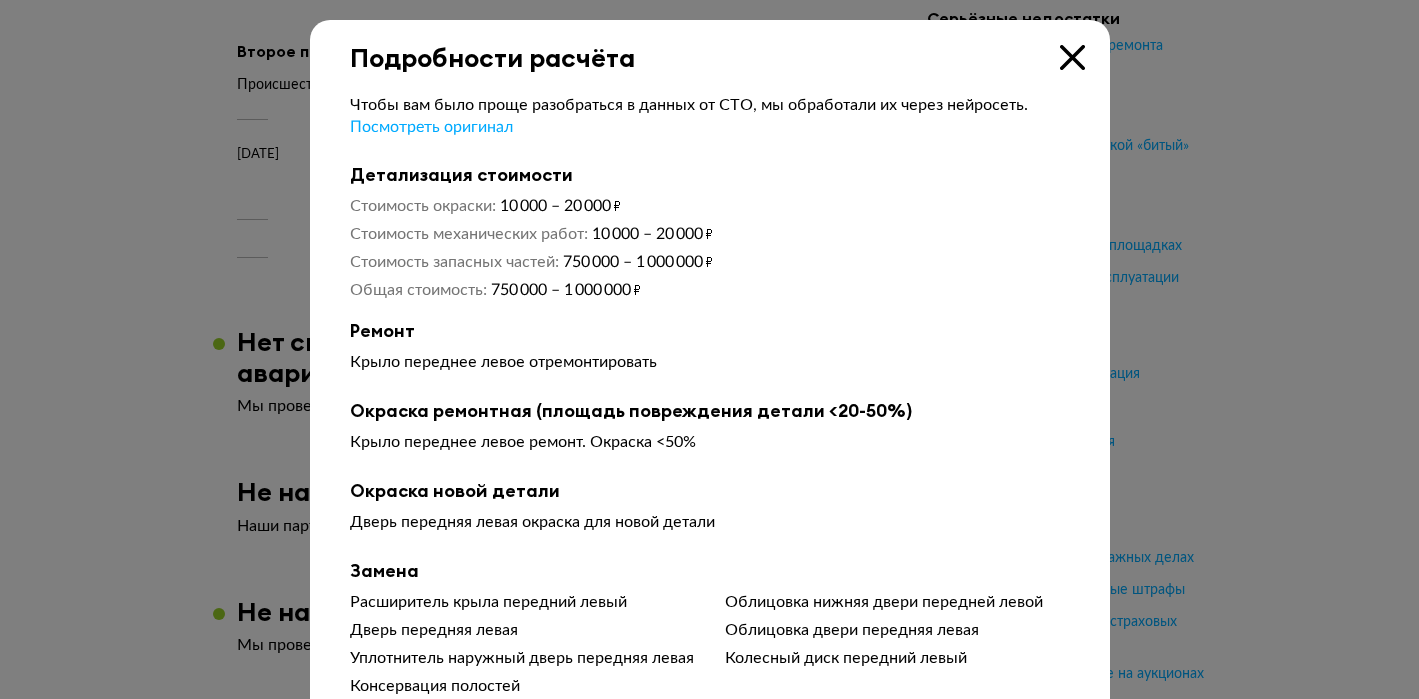 scroll, scrollTop: 0, scrollLeft: 0, axis: both 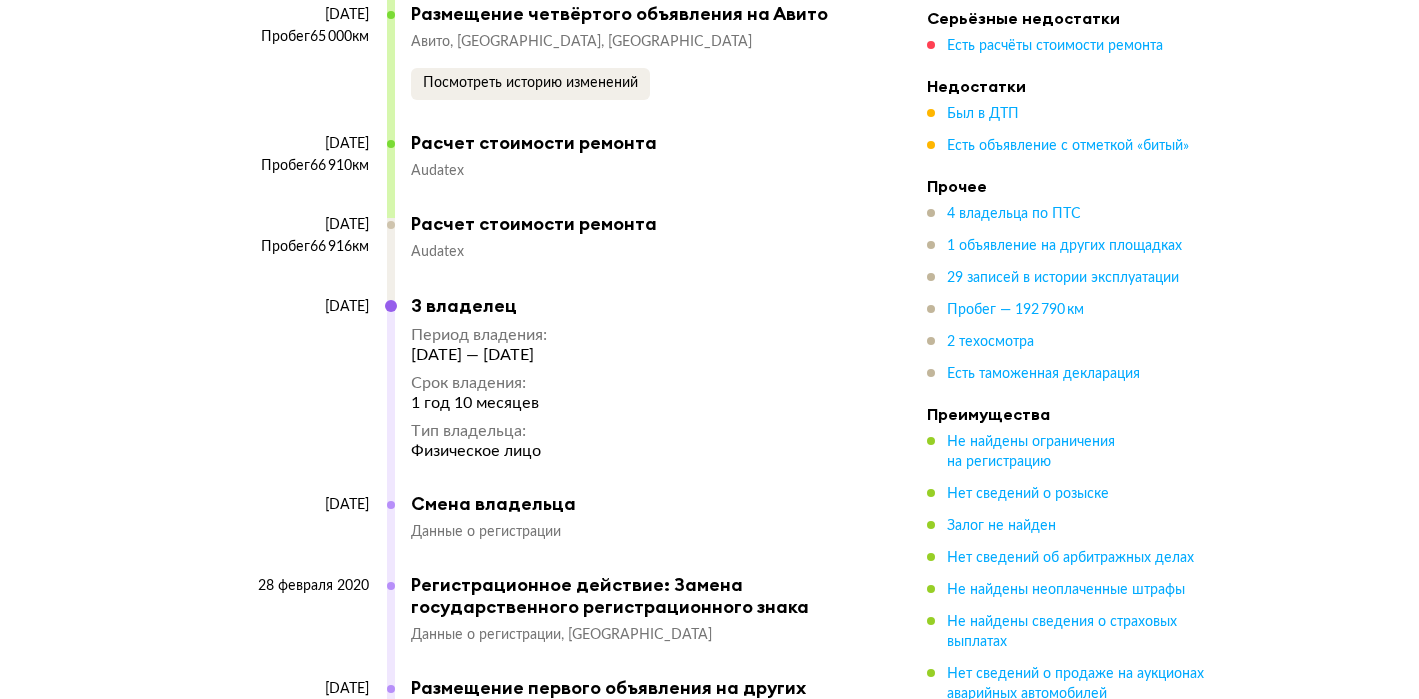 click on "4 владельца по ПТС 1 объявление на других площадках 29 записей в истории эксплуатации Пробег —  192 790 км 2 техосмотра Есть таможенная декларация" at bounding box center (1067, 294) 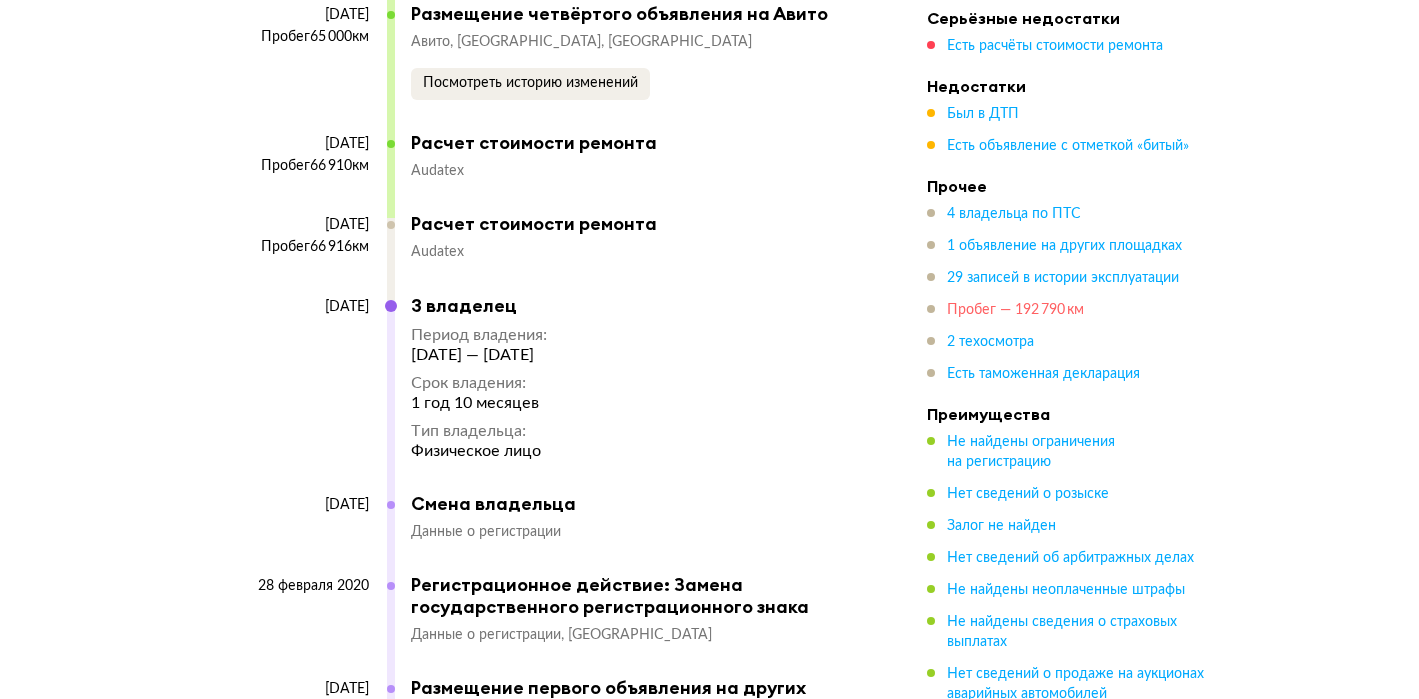 click on "Пробег —  192 790 км" at bounding box center (1015, 310) 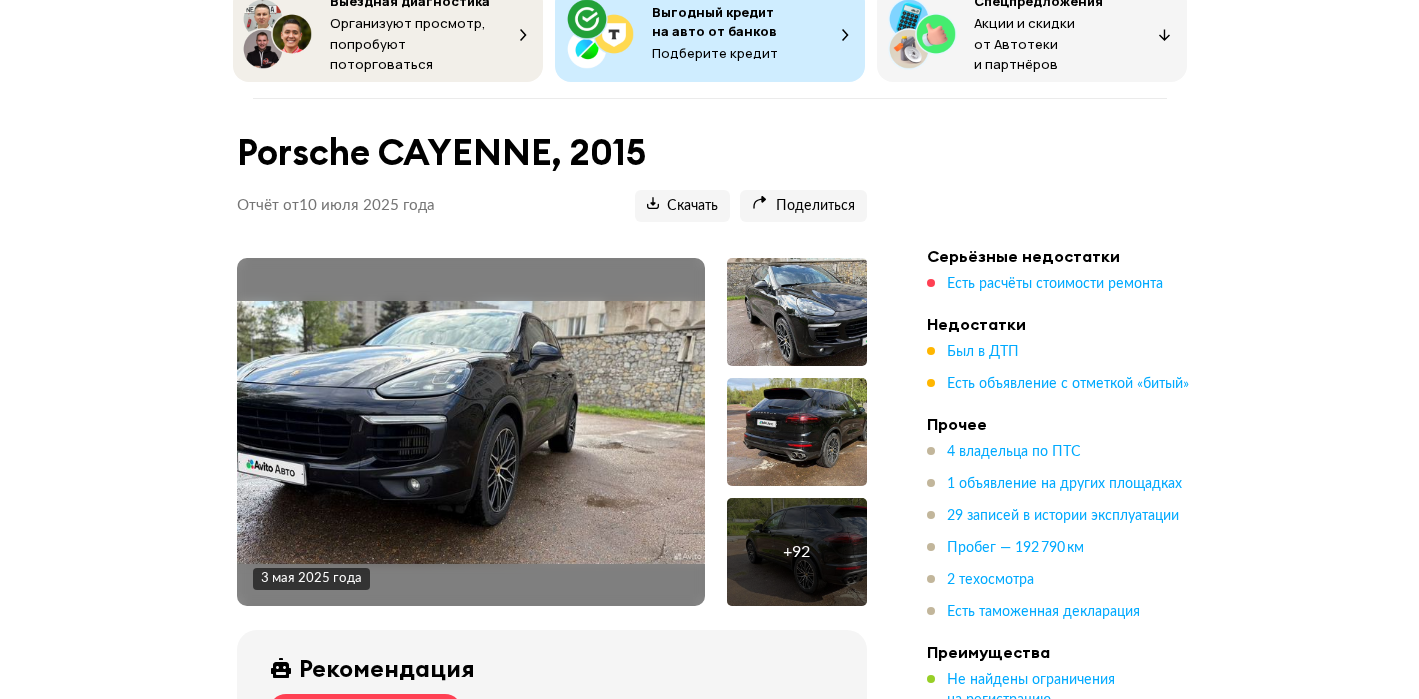 scroll, scrollTop: 140, scrollLeft: 0, axis: vertical 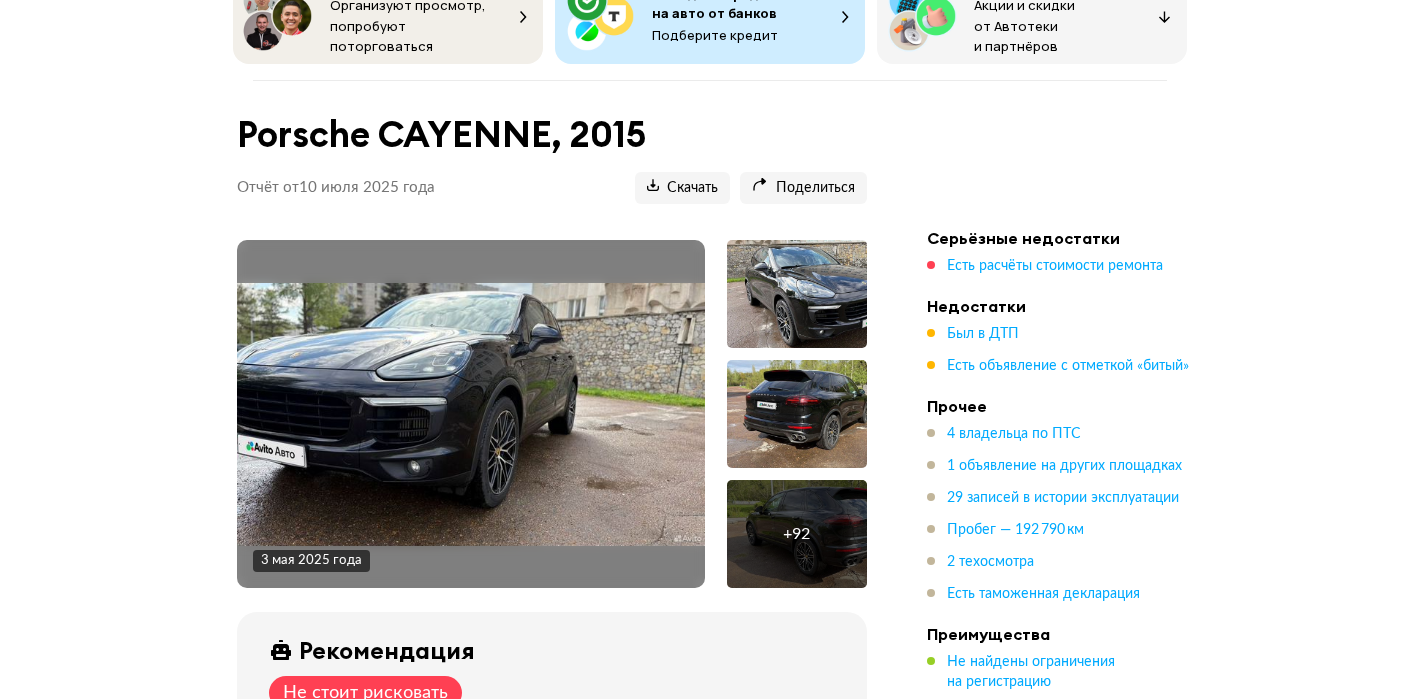click at bounding box center (471, 414) 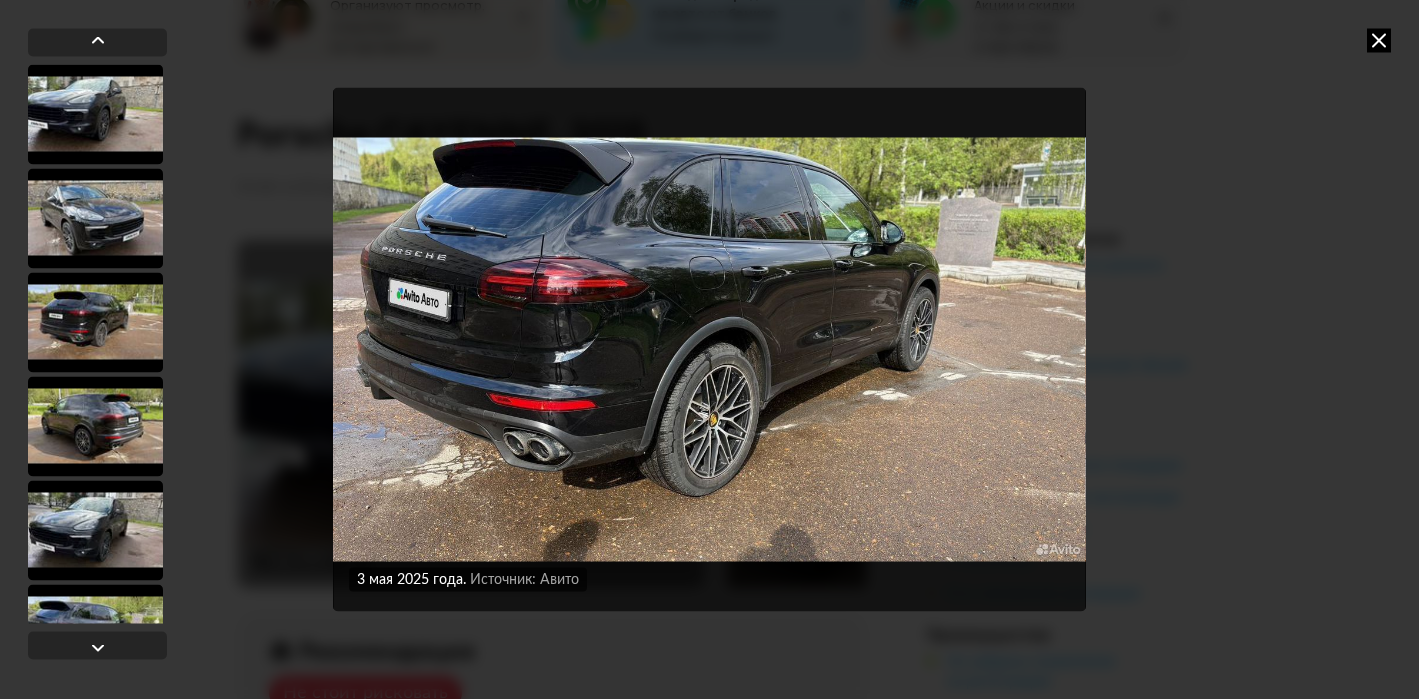 click on "[DATE] Источник: Авито [DATE] Источник: Авито [DATE] Источник: Авито [DATE] Источник: Авито [DATE] Источник: Авито [DATE] Источник: Авито [DATE] Источник: Авито [DATE] Источник: Авито" at bounding box center [710, 349] 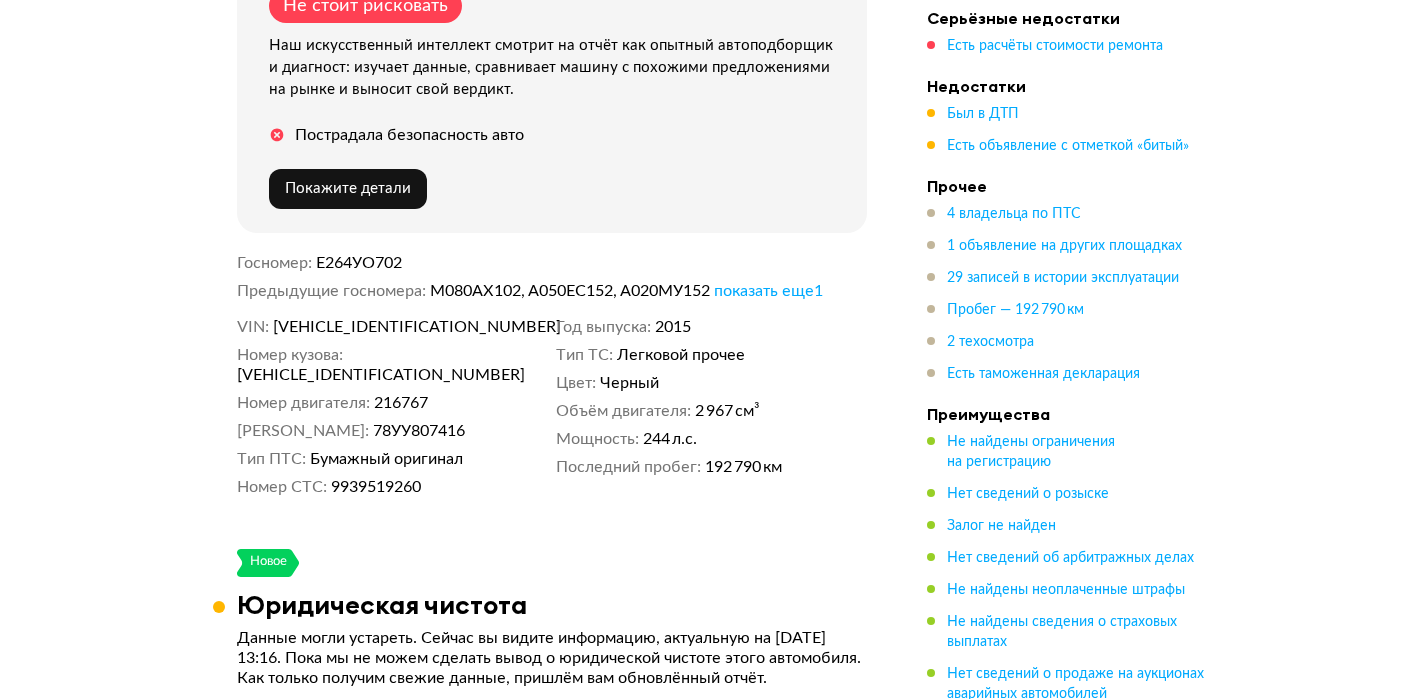 scroll, scrollTop: 829, scrollLeft: 0, axis: vertical 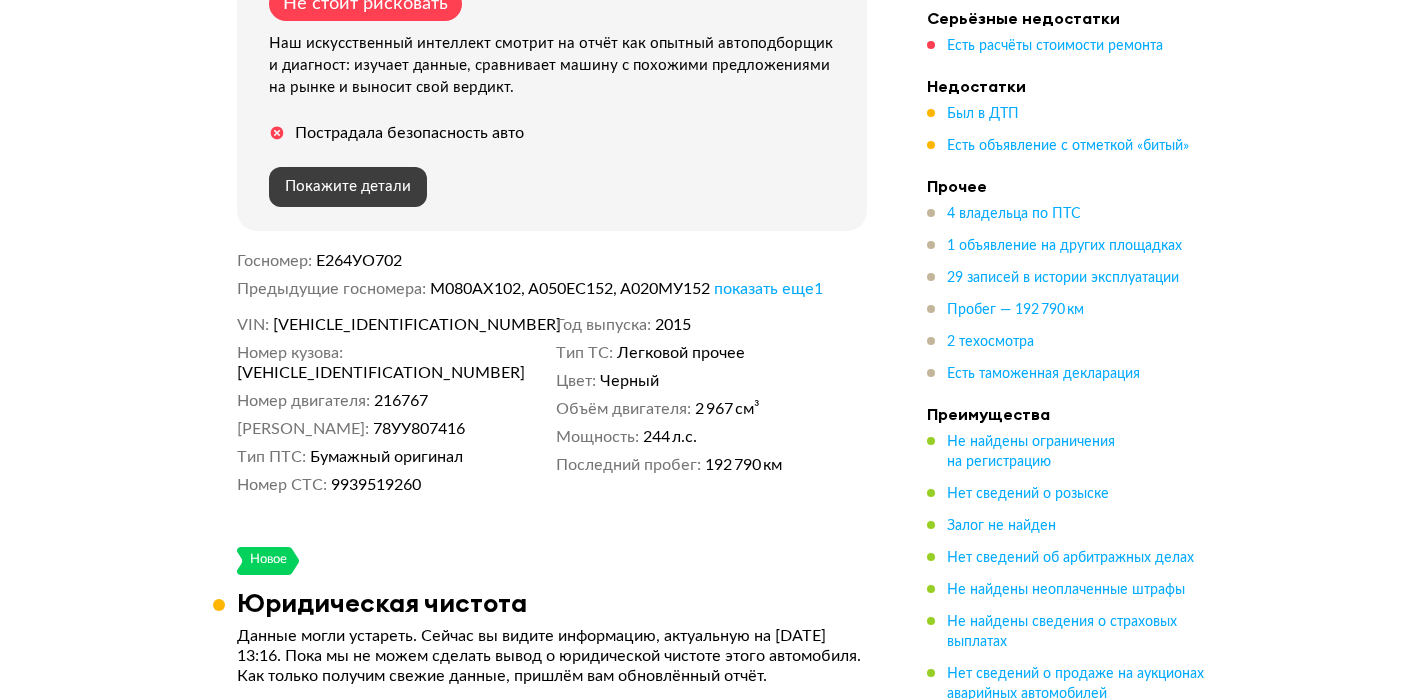 click on "Покажите детали" at bounding box center (348, 187) 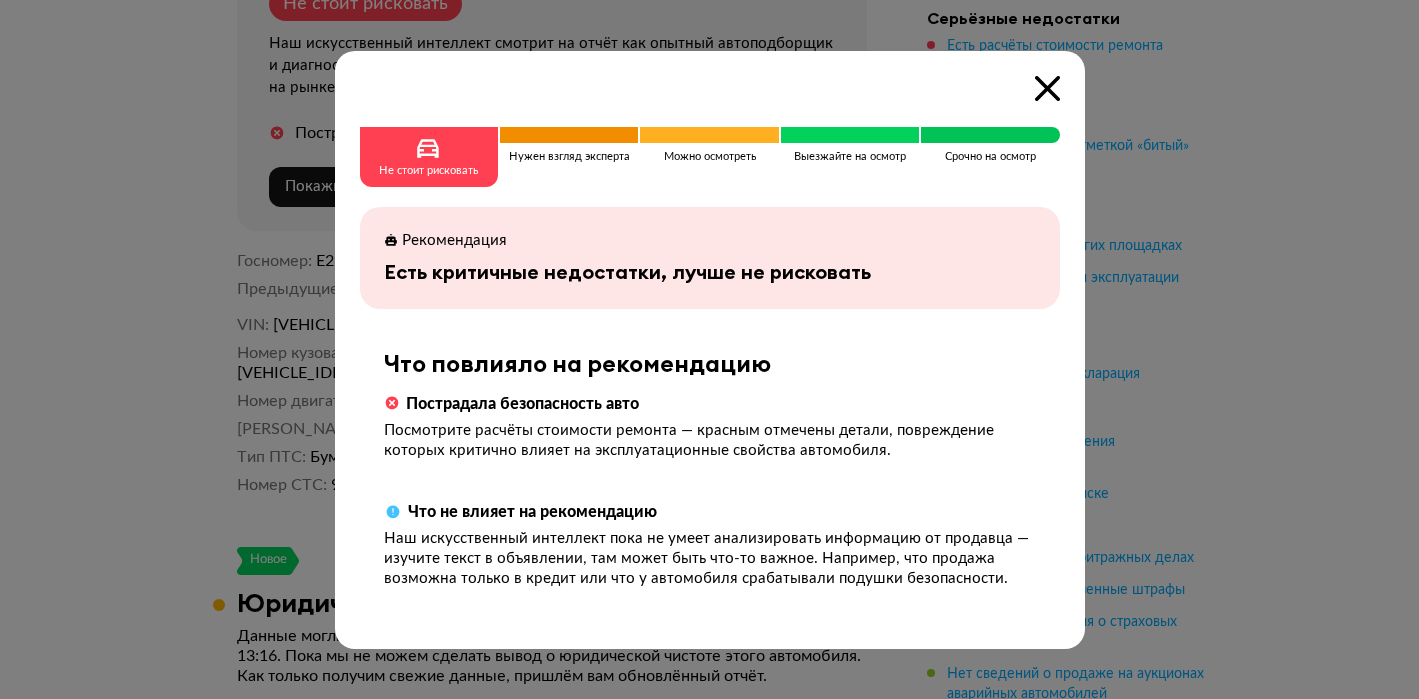 click at bounding box center [1047, 88] 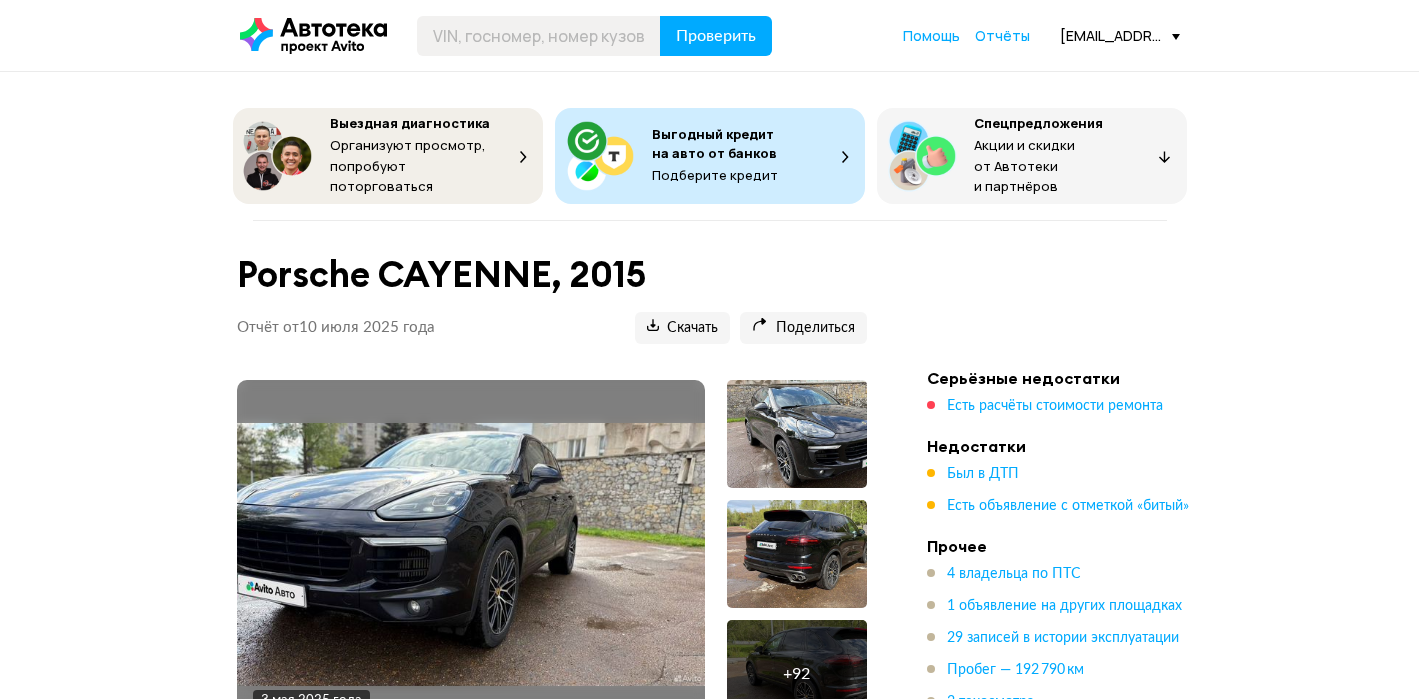 scroll, scrollTop: 0, scrollLeft: 0, axis: both 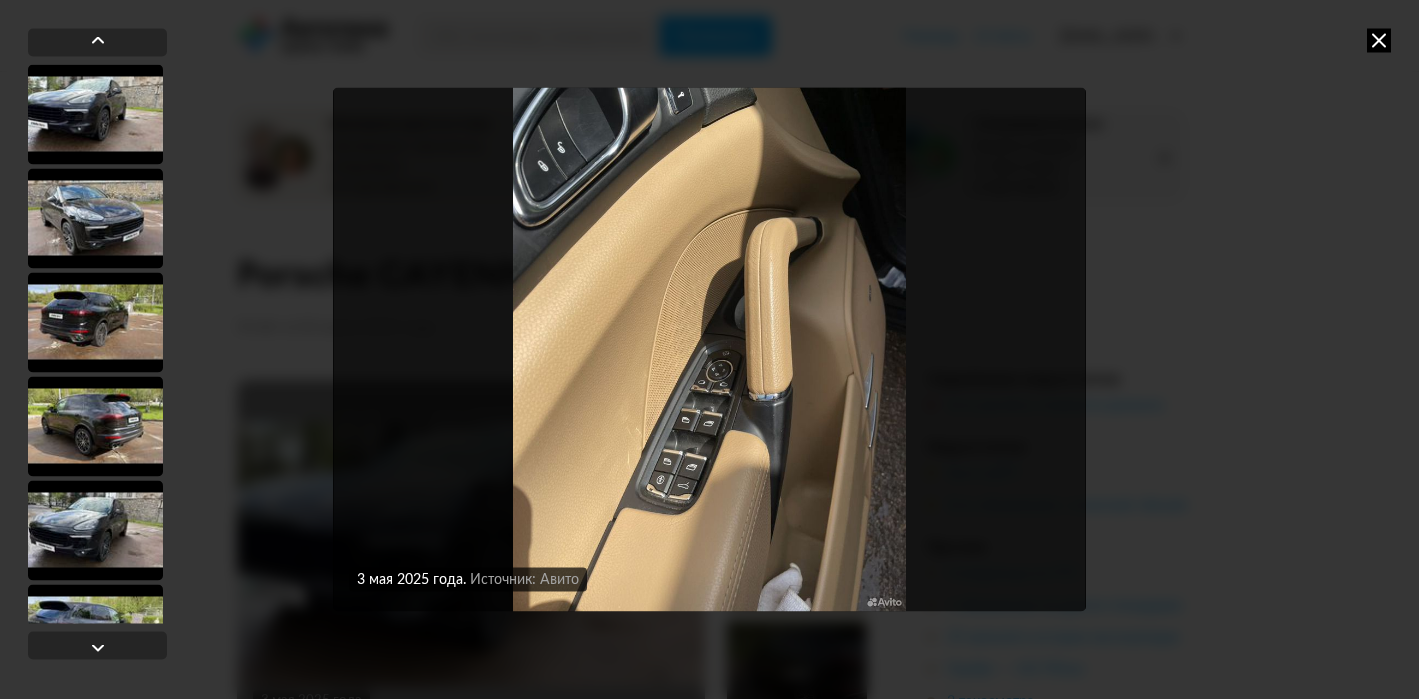 click at bounding box center (709, 349) 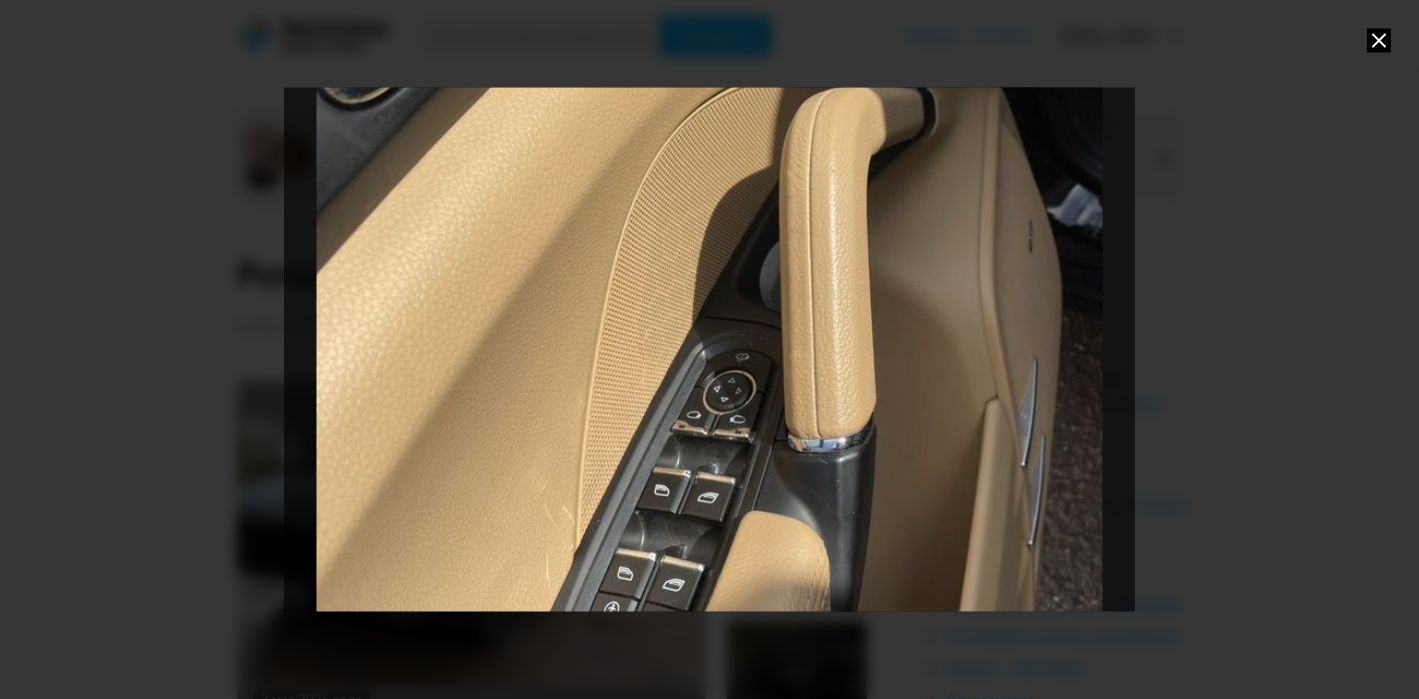 click at bounding box center [709, 349] 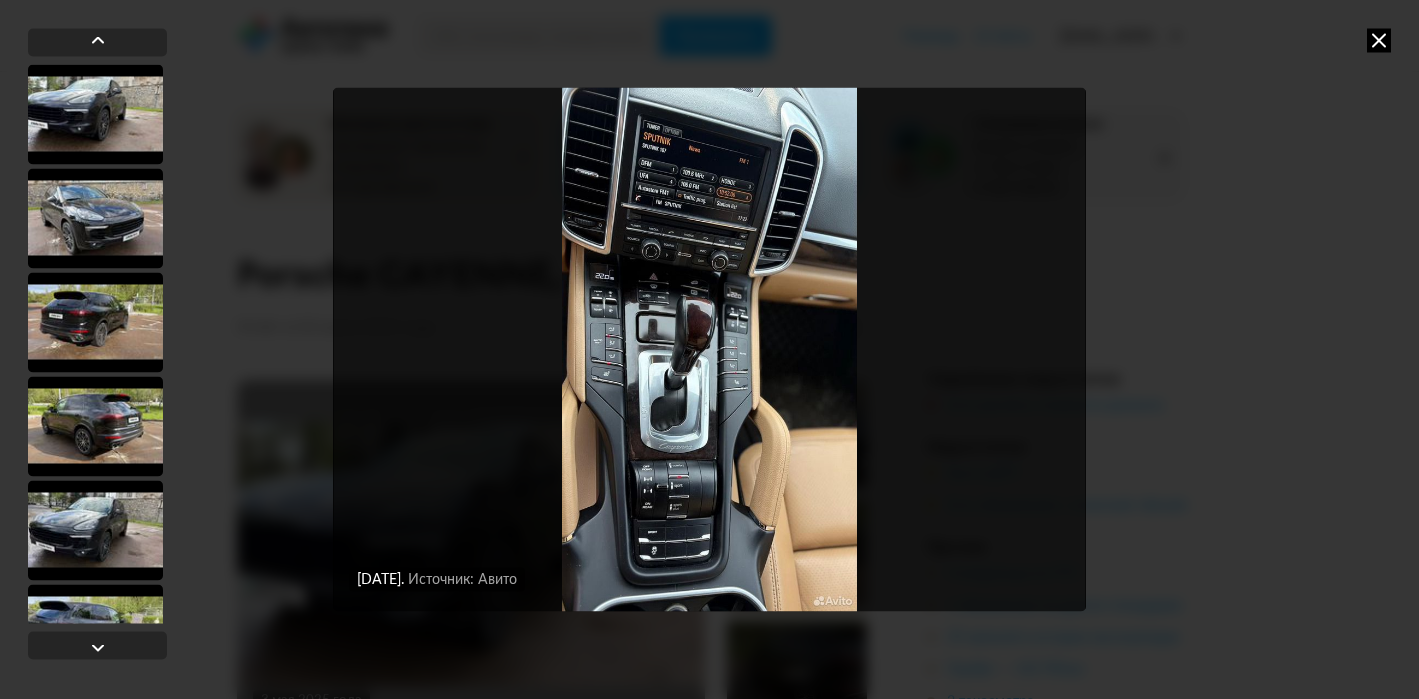 click at bounding box center [709, 349] 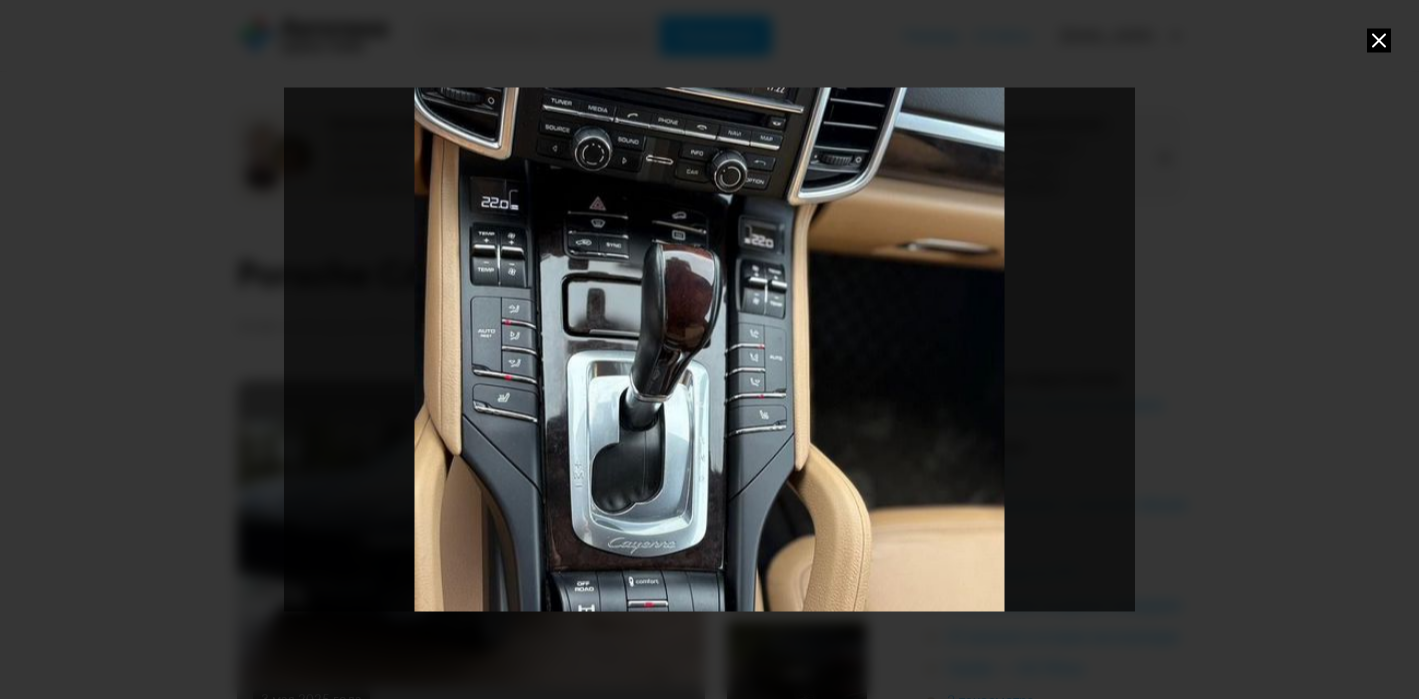 click at bounding box center (709, 349) 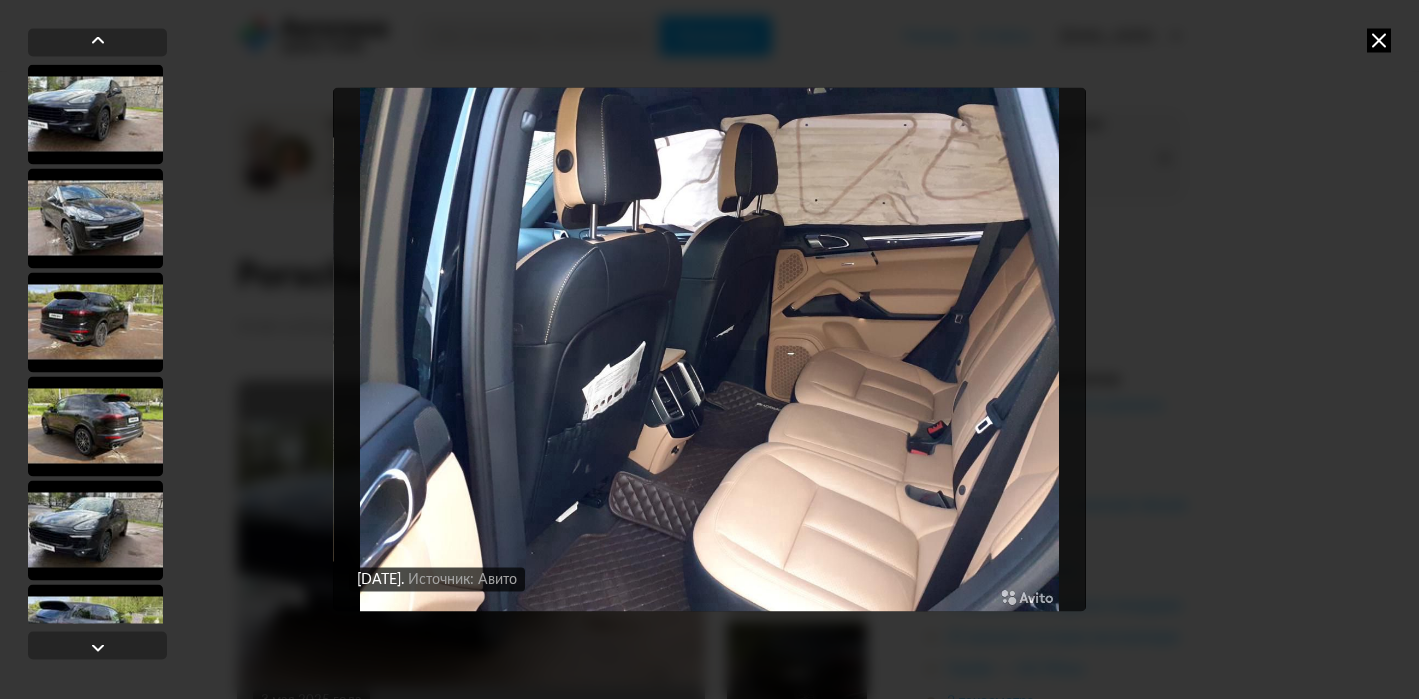 click at bounding box center (709, 349) 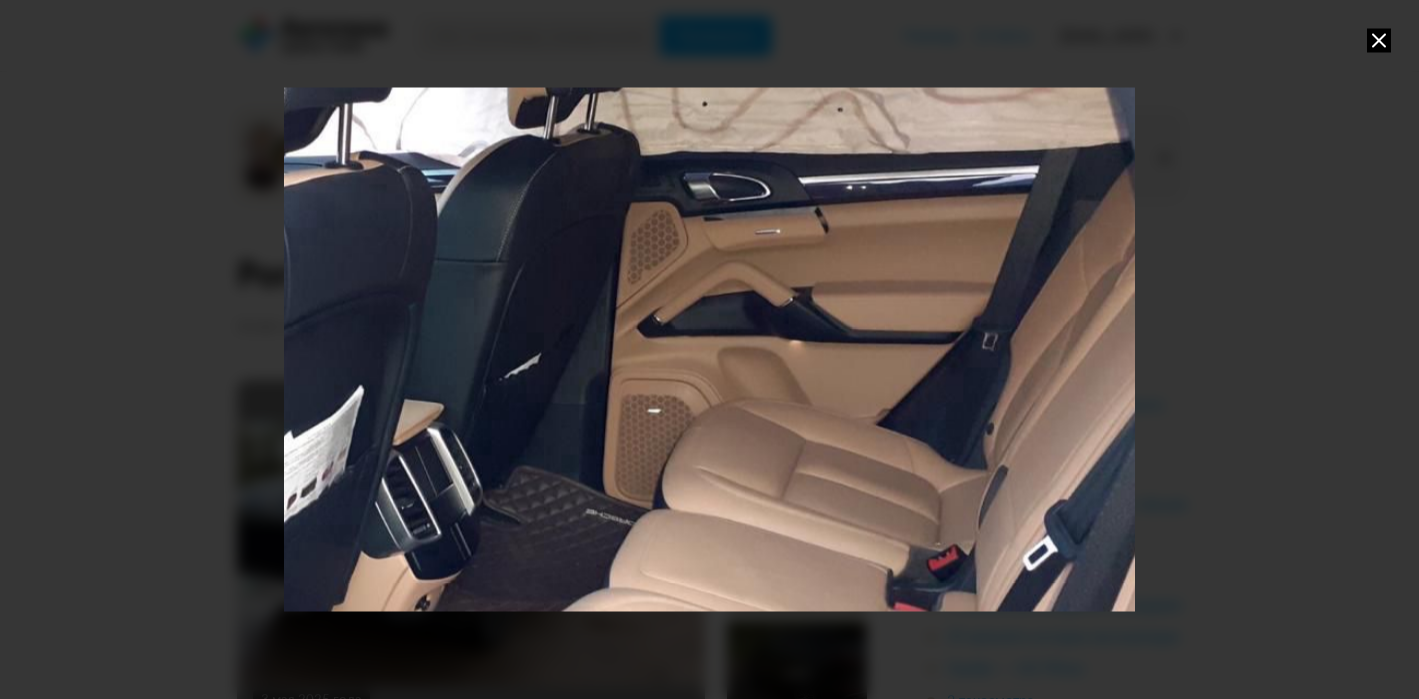 click at bounding box center [491, 402] 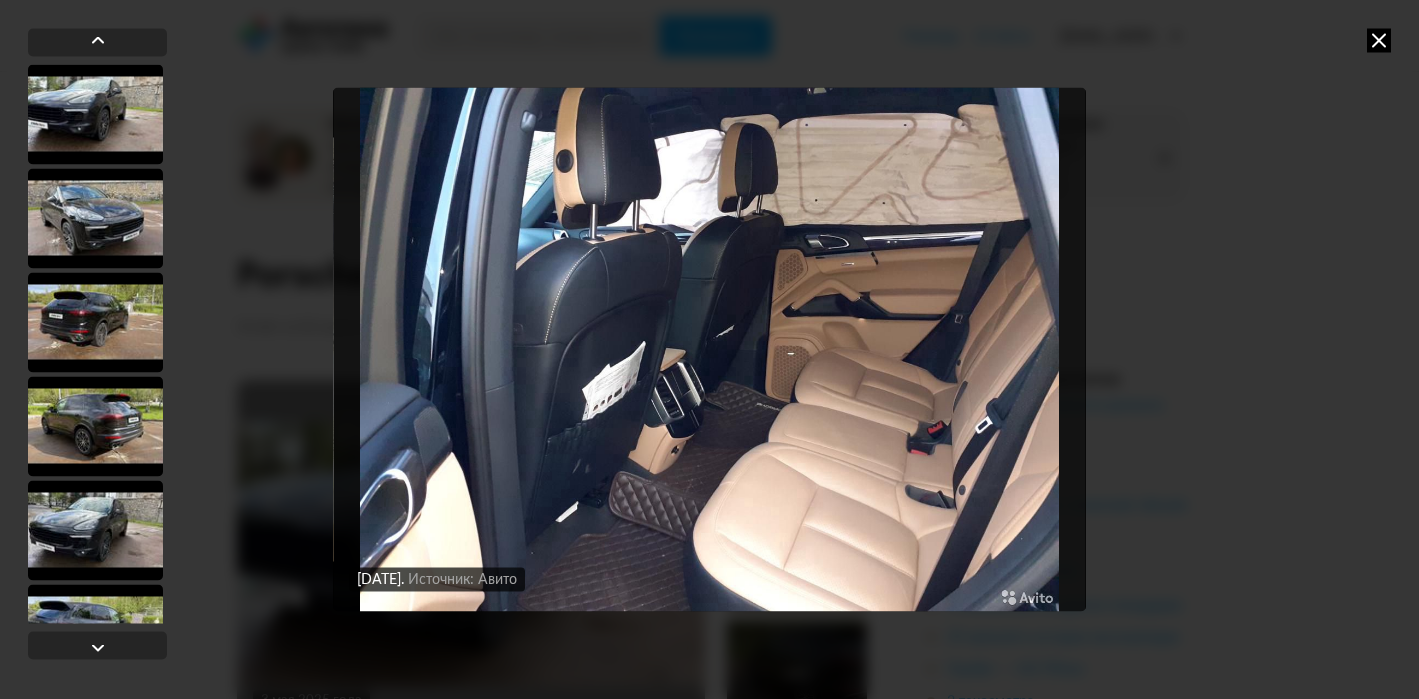 click at bounding box center [709, 349] 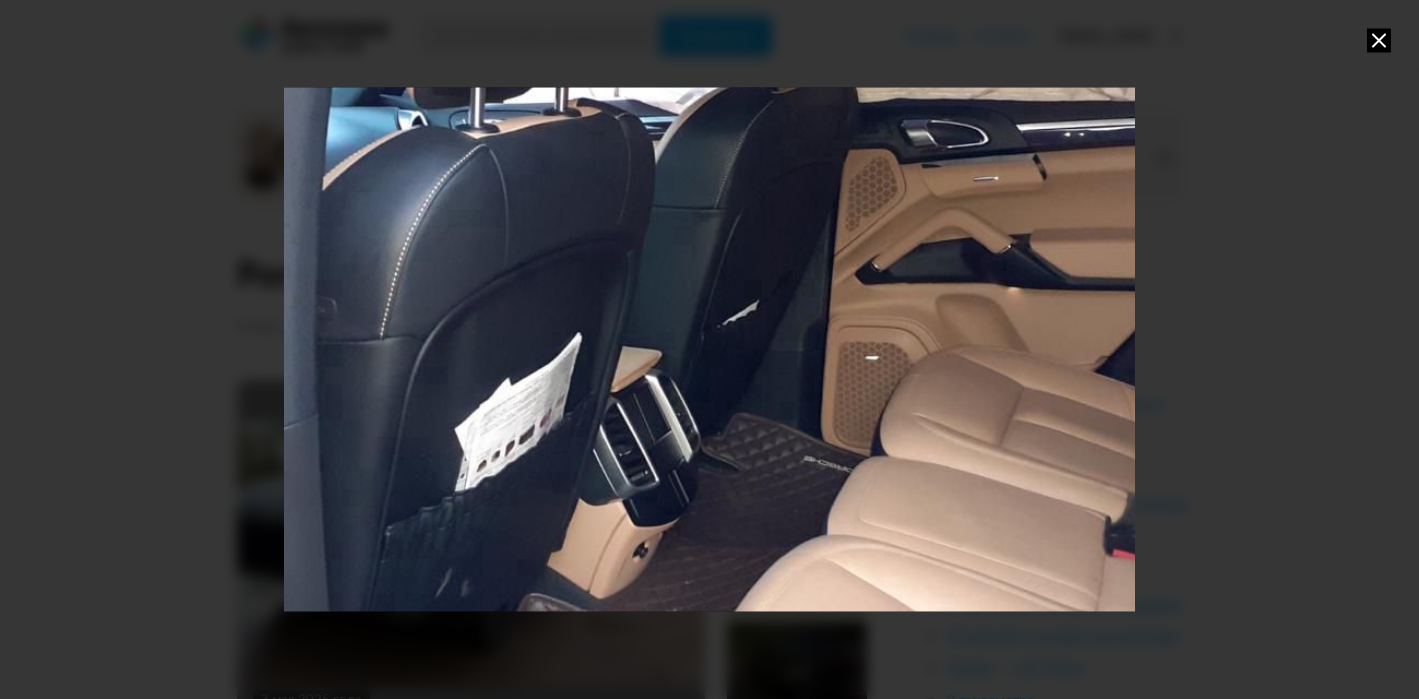 click at bounding box center [709, 349] 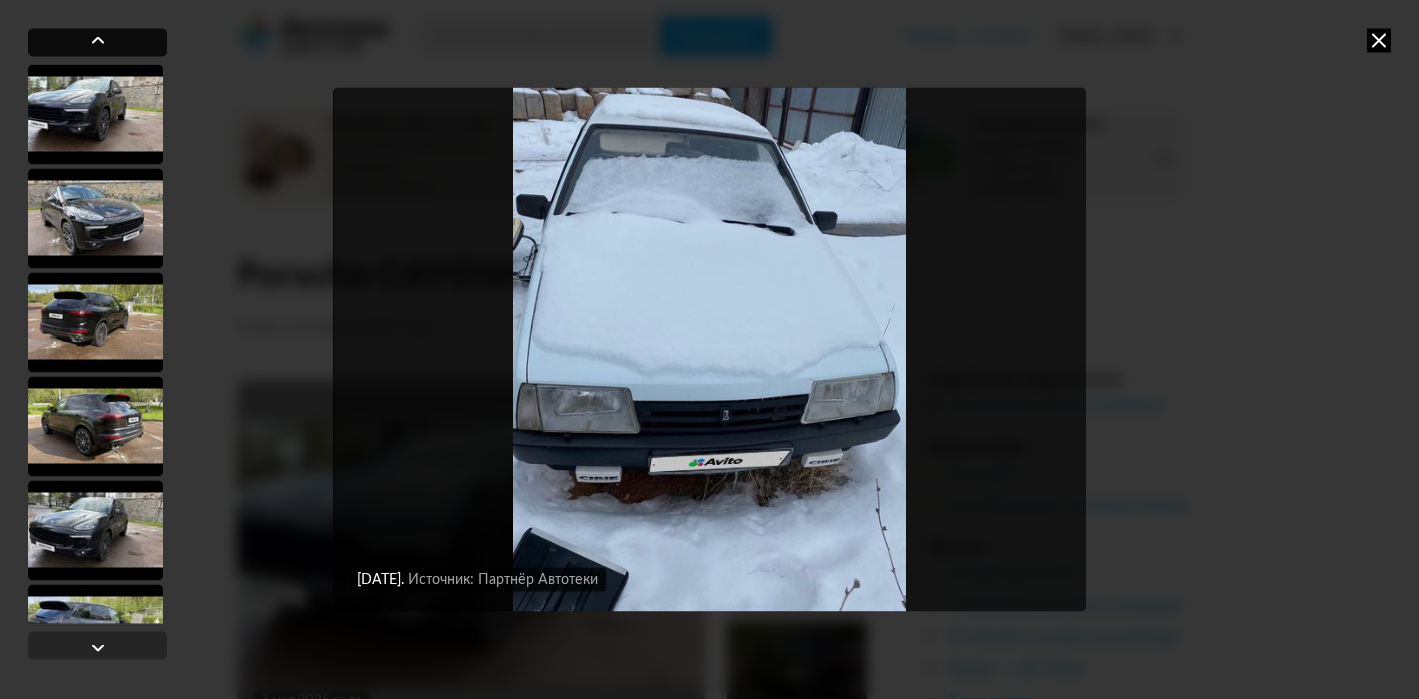 click at bounding box center [98, 40] 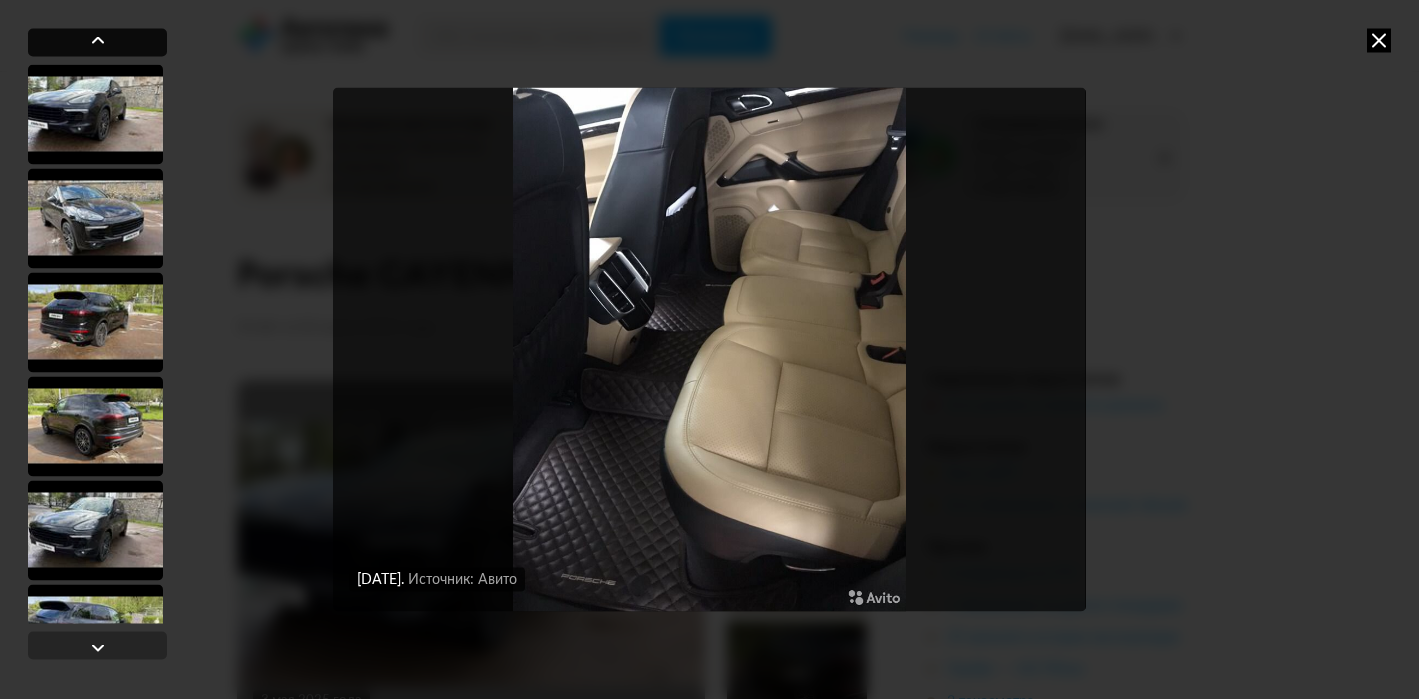 scroll, scrollTop: 9323, scrollLeft: 0, axis: vertical 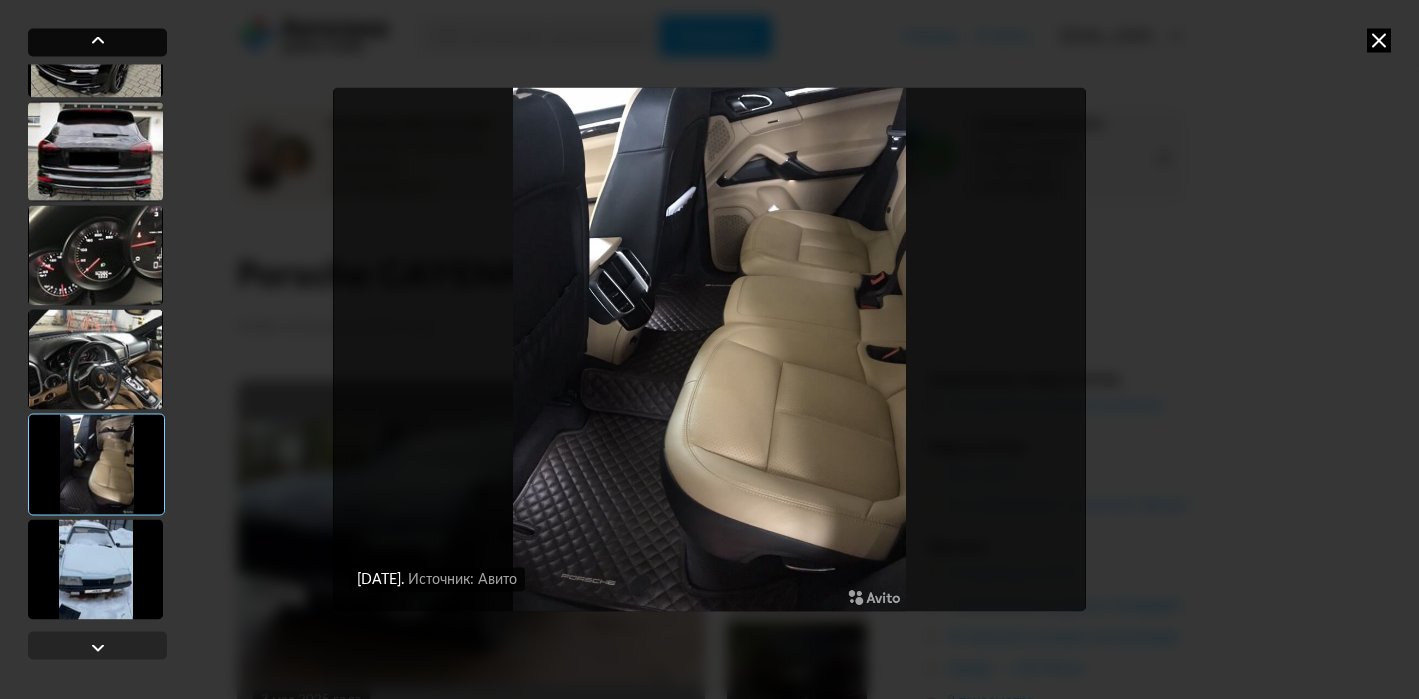 click at bounding box center [98, 40] 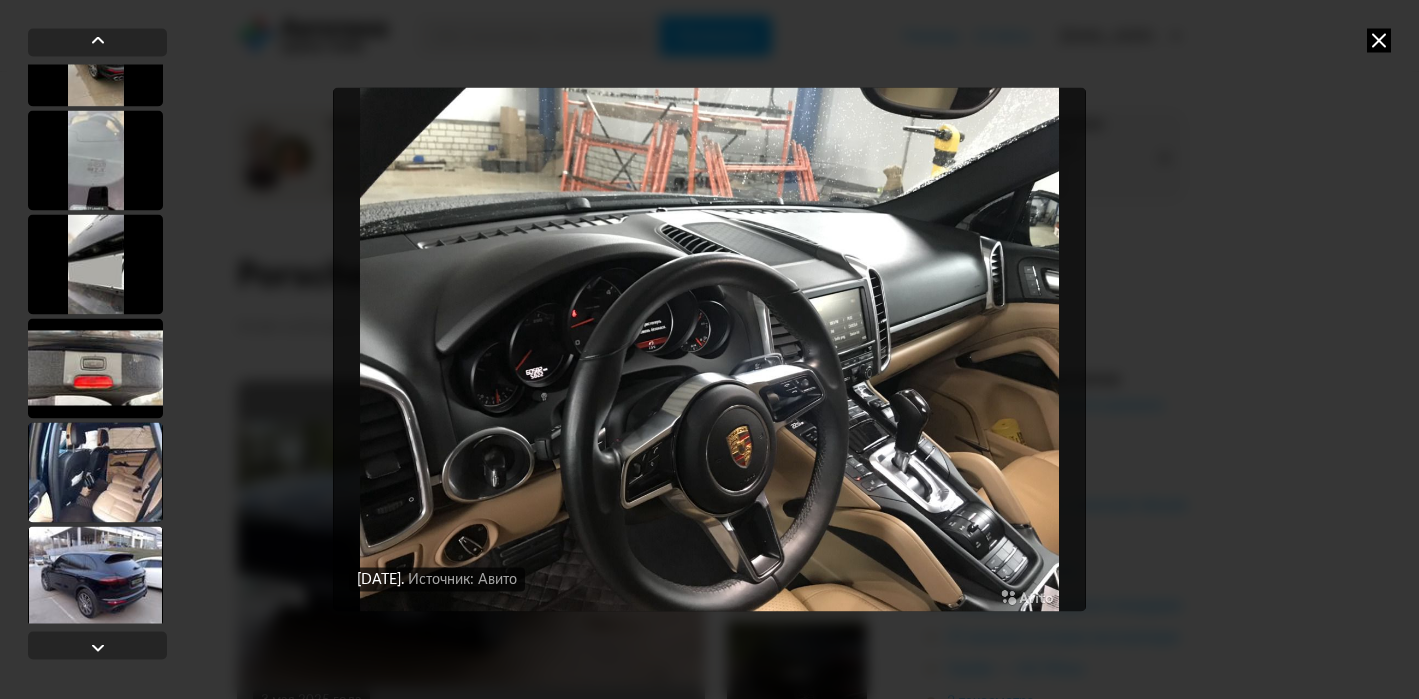scroll, scrollTop: 6396, scrollLeft: 0, axis: vertical 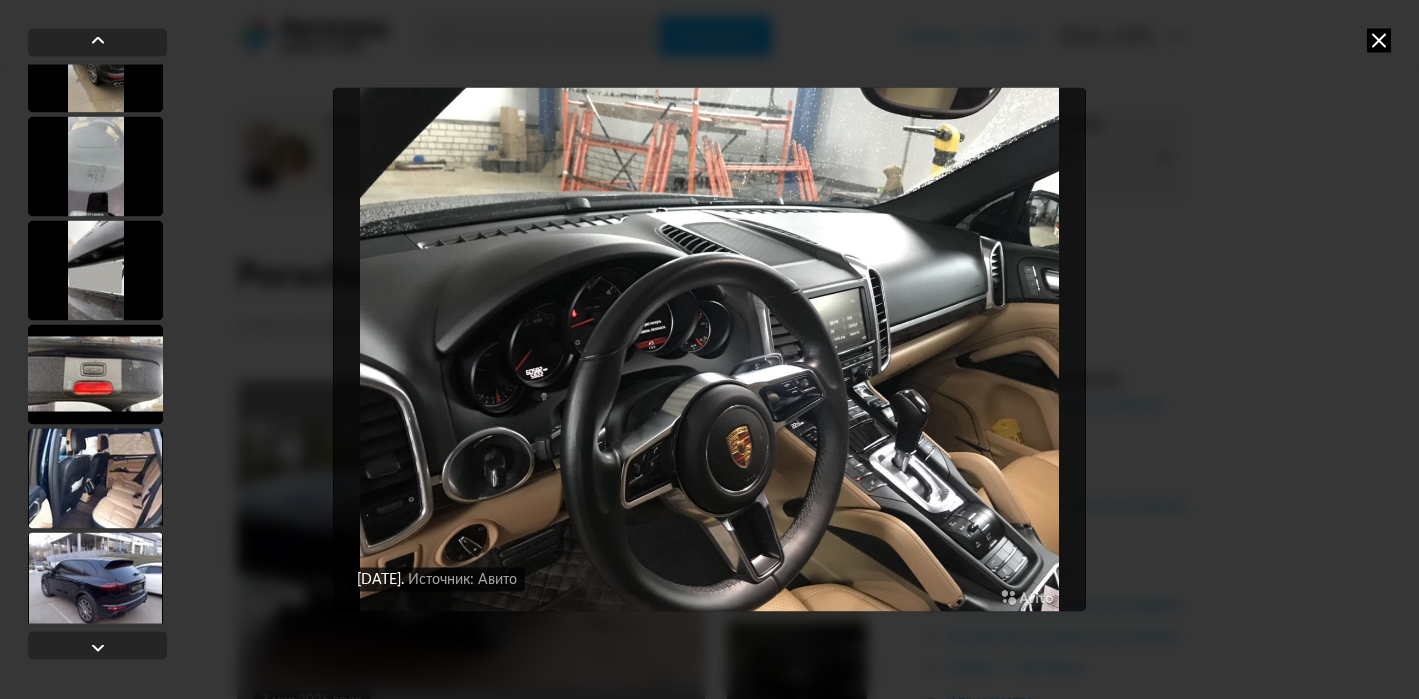 click at bounding box center [95, 478] 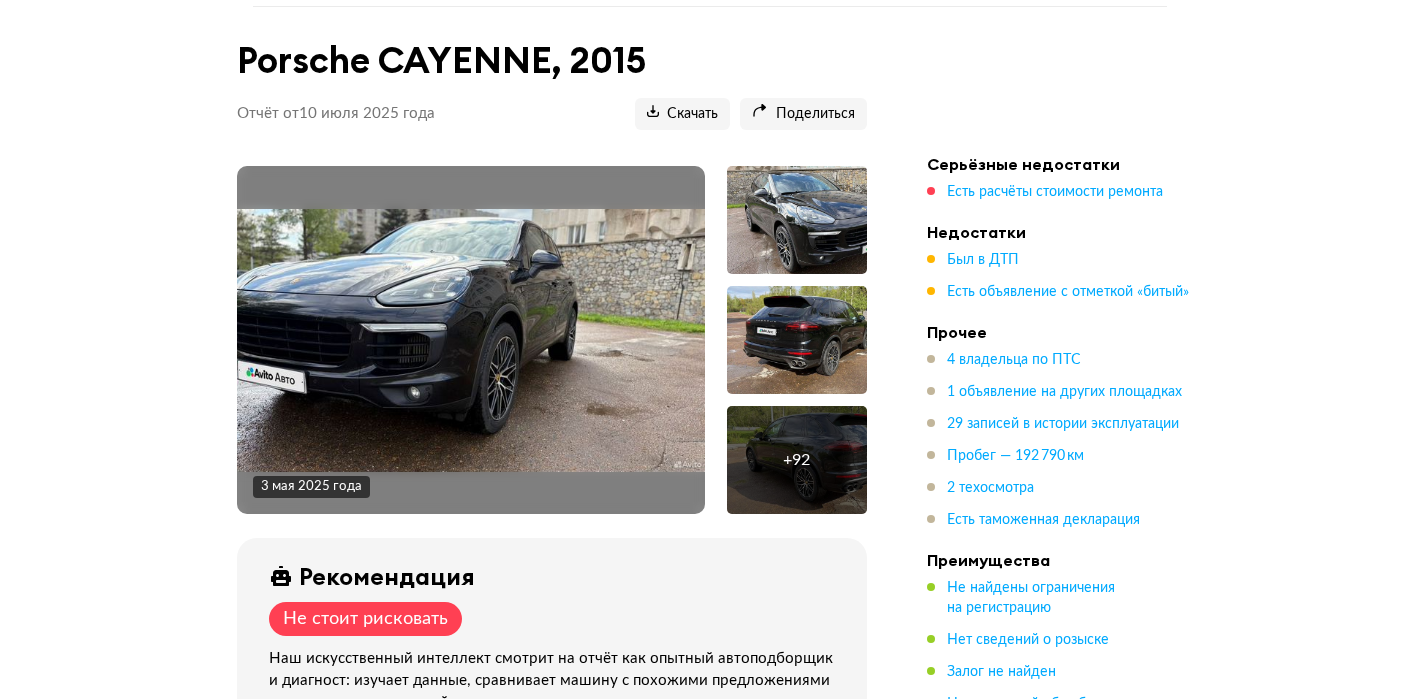 scroll, scrollTop: 222, scrollLeft: 0, axis: vertical 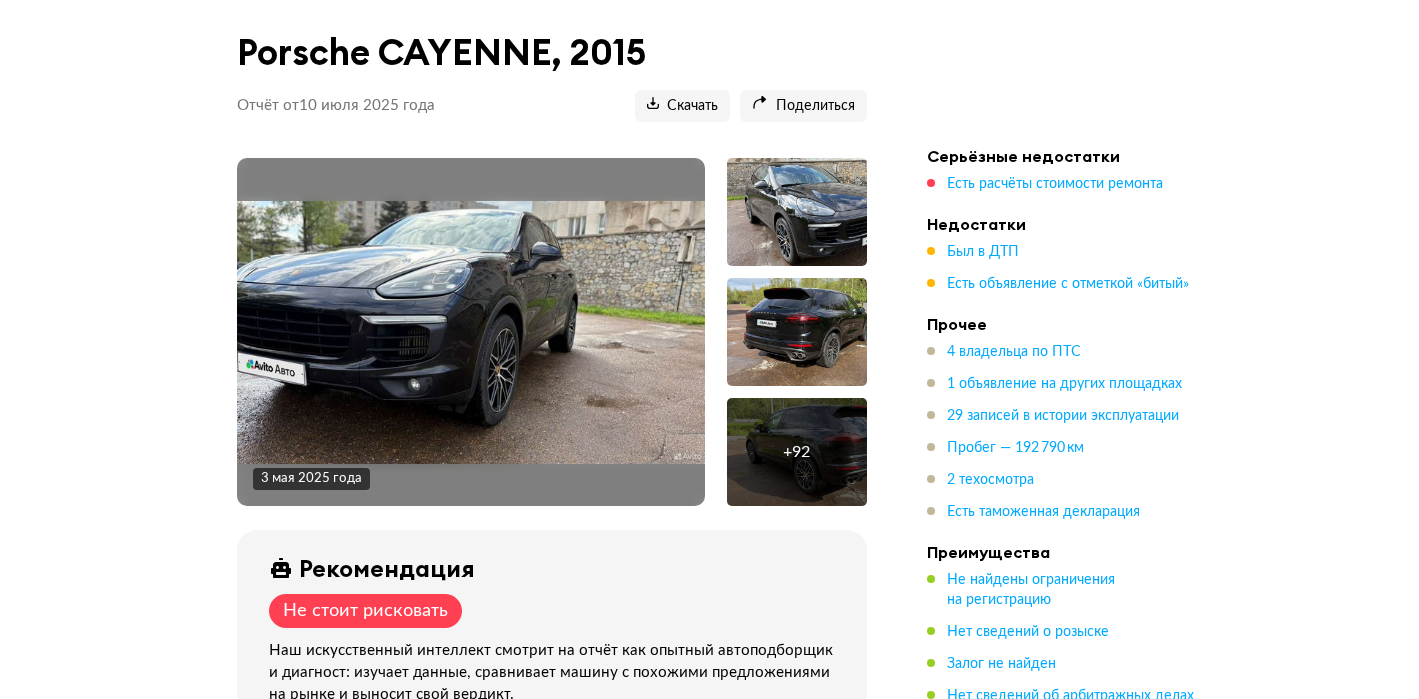 click on "Серьёзные недостатки Есть расчёты стоимости ремонта Недостатки Был в ДТП Есть объявление с отметкой «битый» Прочее 4 владельца по ПТС 1 объявление на других площадках 29 записей в истории эксплуатации Пробег —  192 790 км 2 техосмотра Есть таможенная декларация Преимущества Не найдены ограничения на регистрацию Нет сведений о розыске Залог не найден Нет сведений об арбитражных делах Не найдены неоплаченные штрафы Не найдены сведения о страховых выплатах Нет сведений о продаже на аукционах аварийных автомобилей Нет сведений об участии в торгах" at bounding box center (1067, 604) 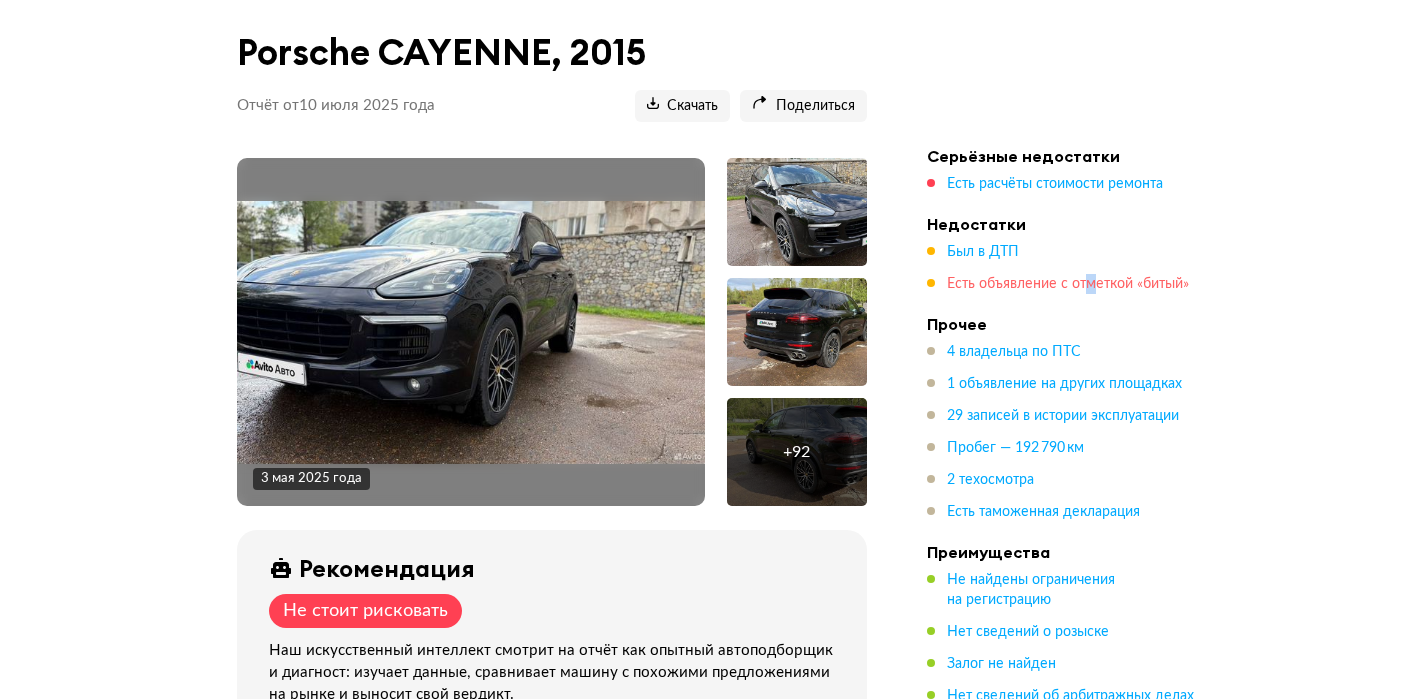 click on "Есть объявление с отметкой «битый»" at bounding box center (1068, 284) 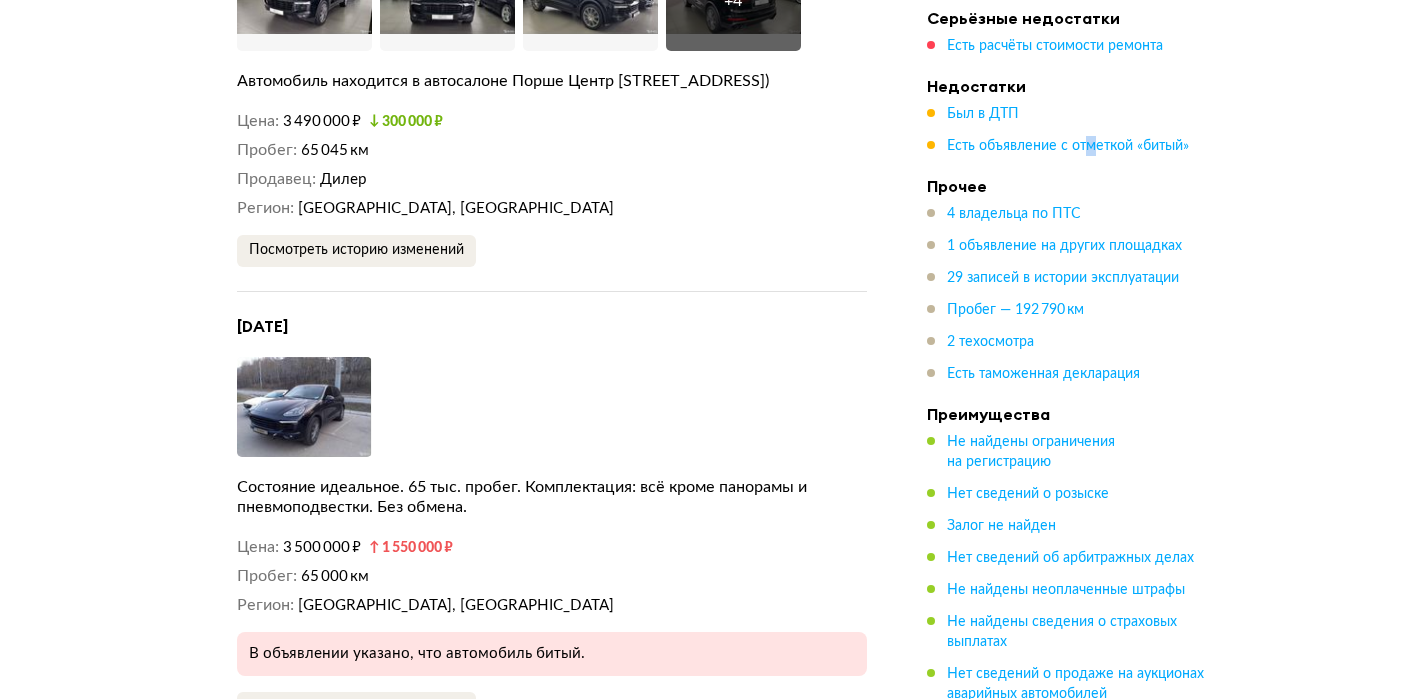 scroll, scrollTop: 5828, scrollLeft: 0, axis: vertical 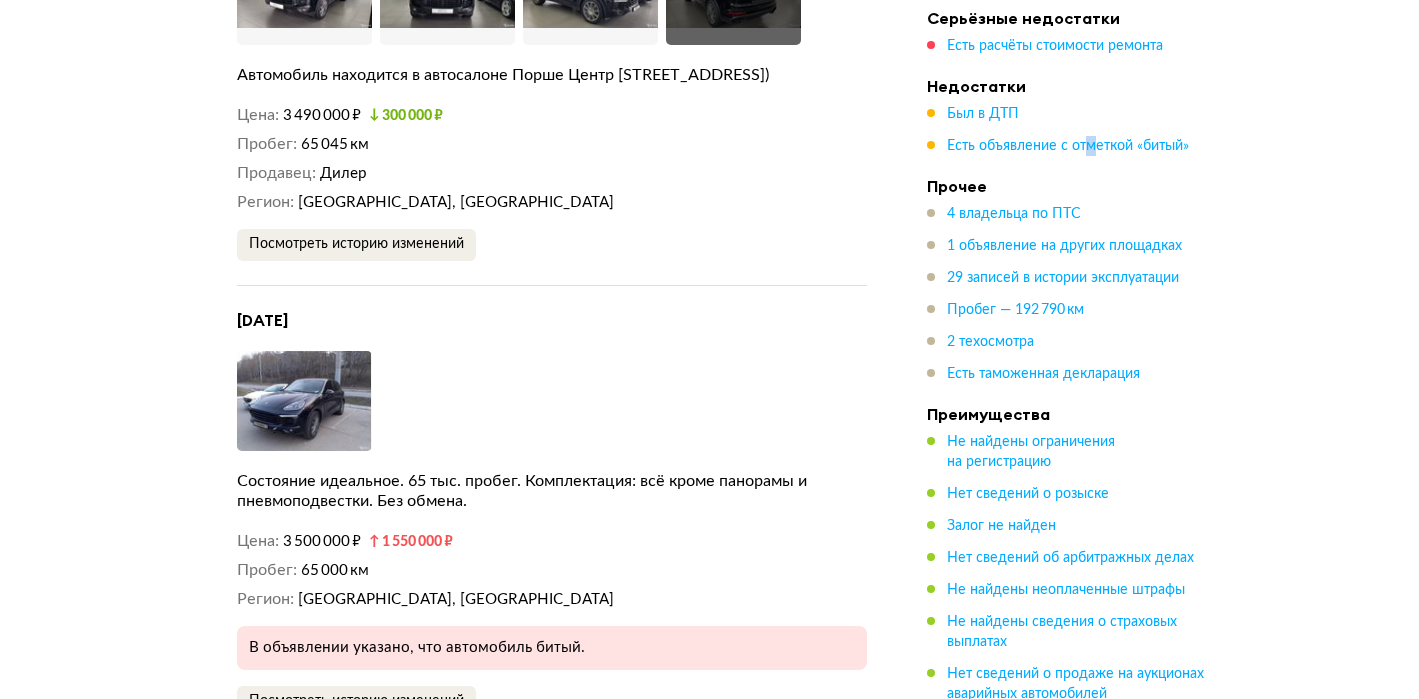 click at bounding box center (304, 401) 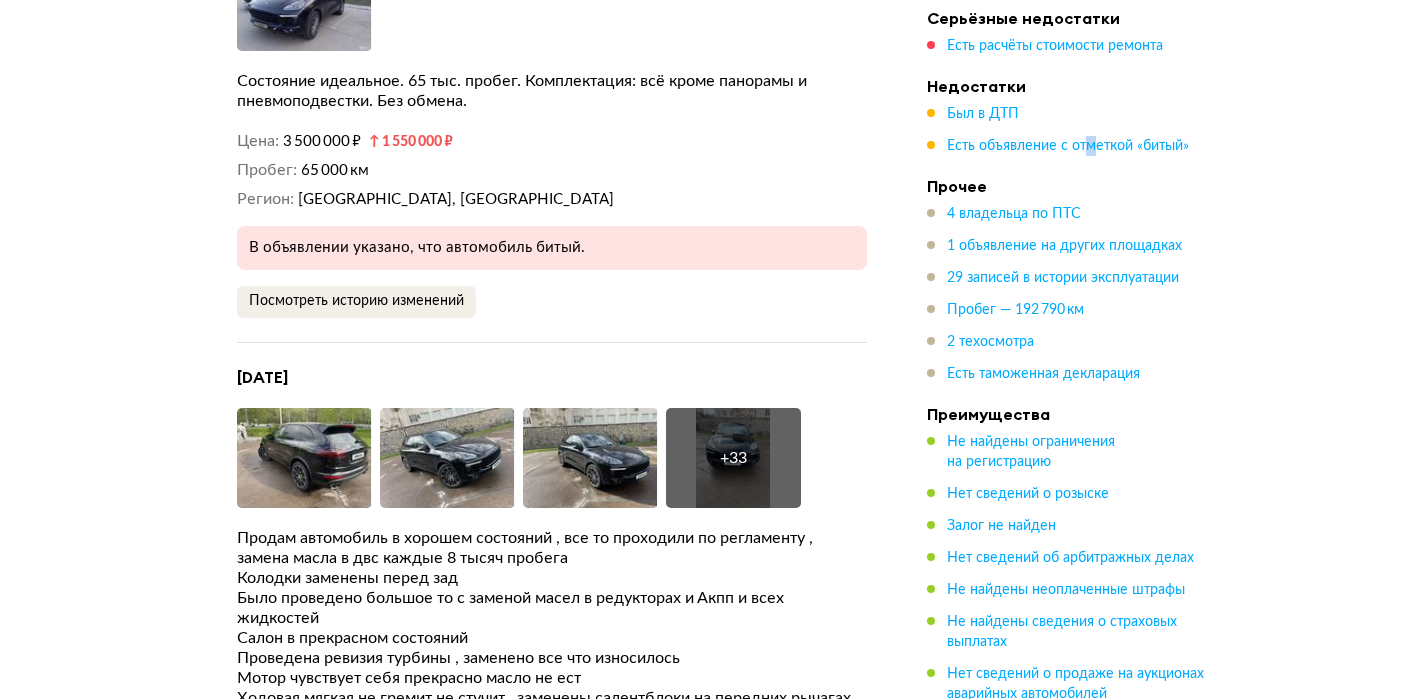 scroll, scrollTop: 6238, scrollLeft: 0, axis: vertical 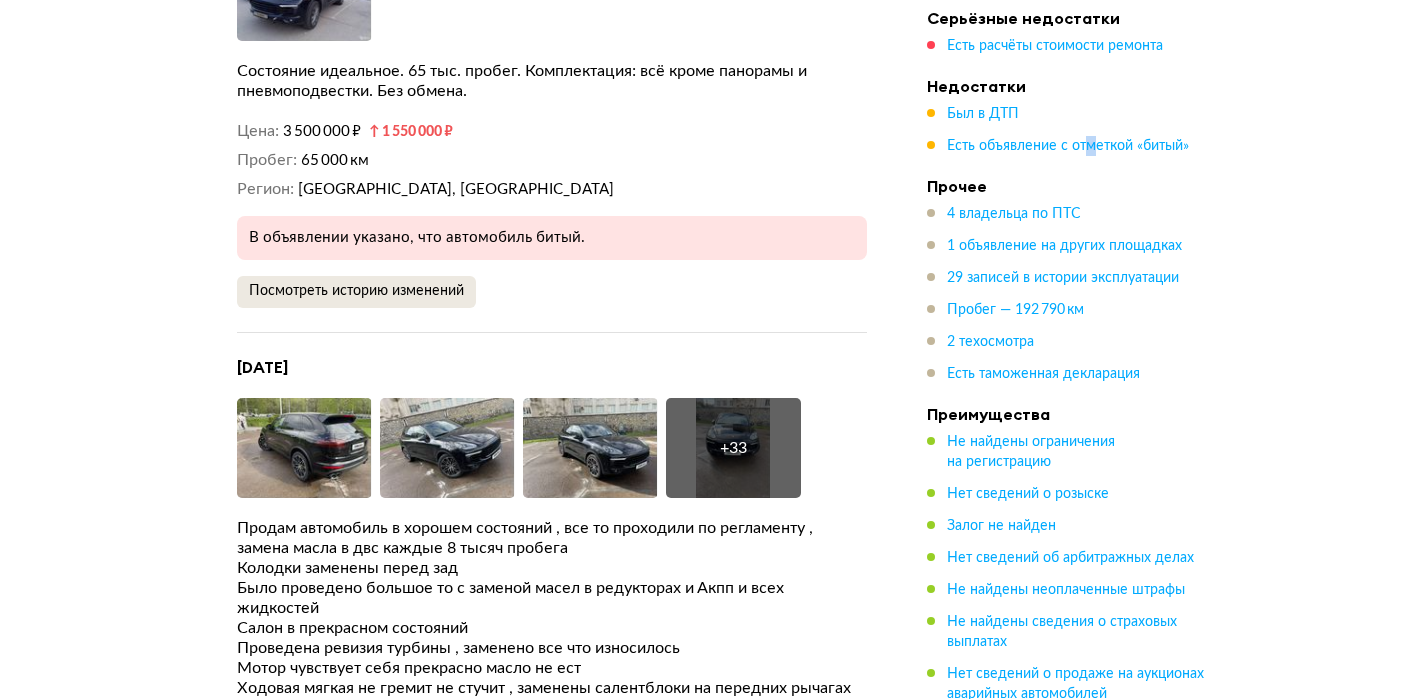 click on "Посмотреть историю изменений" at bounding box center (356, 291) 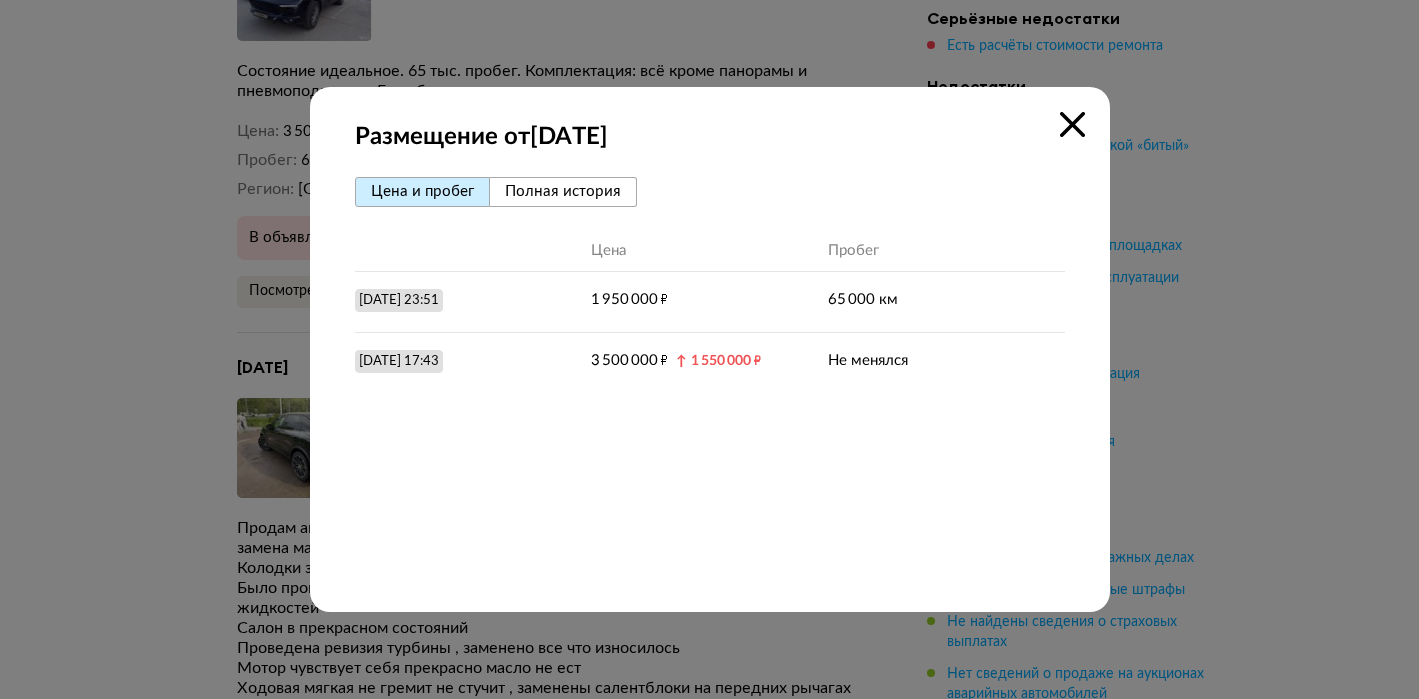 click on "Размещение от  [DATE] [PERSON_NAME] и пробег Полная история Цена Пробег [DATE] 23:51 1 950 000 ₽    65 000 км    [DATE] 17:43 3 500 000 ₽    ↑   1 550 000 ₽ Не менялся" at bounding box center [710, 349] 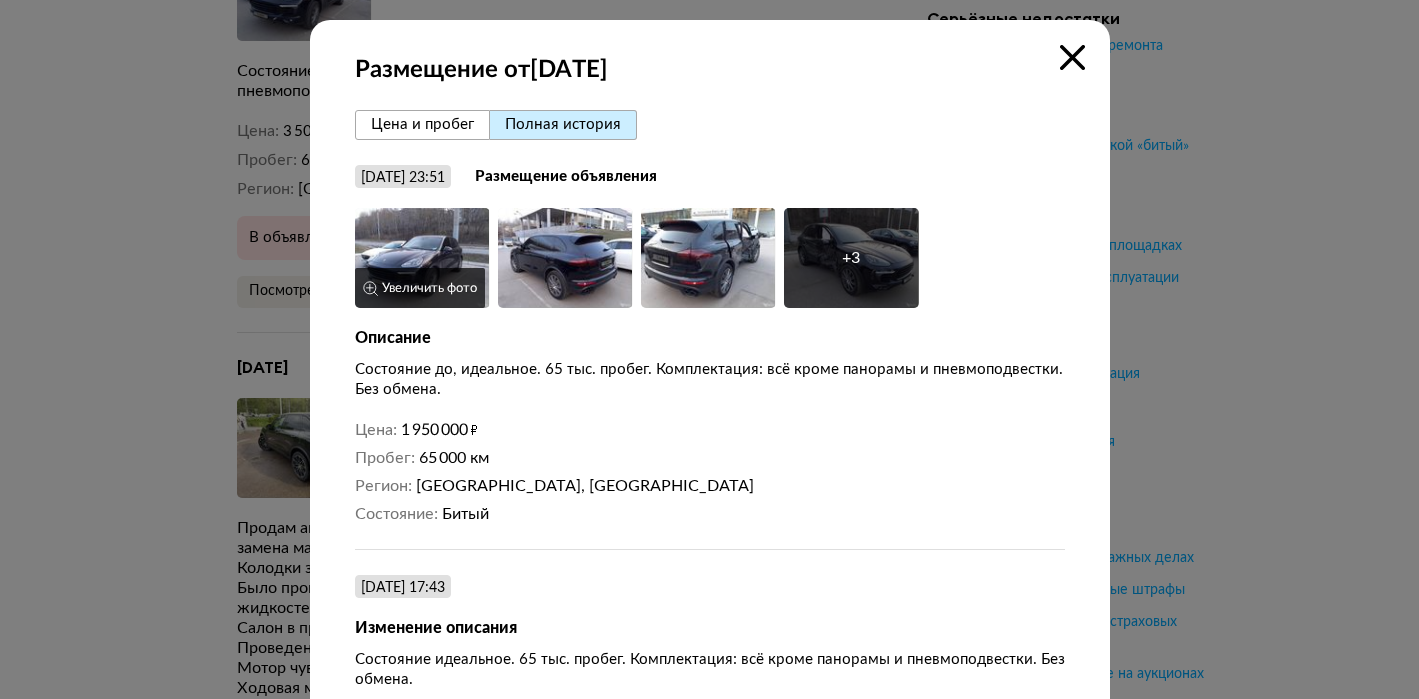 click at bounding box center [422, 258] 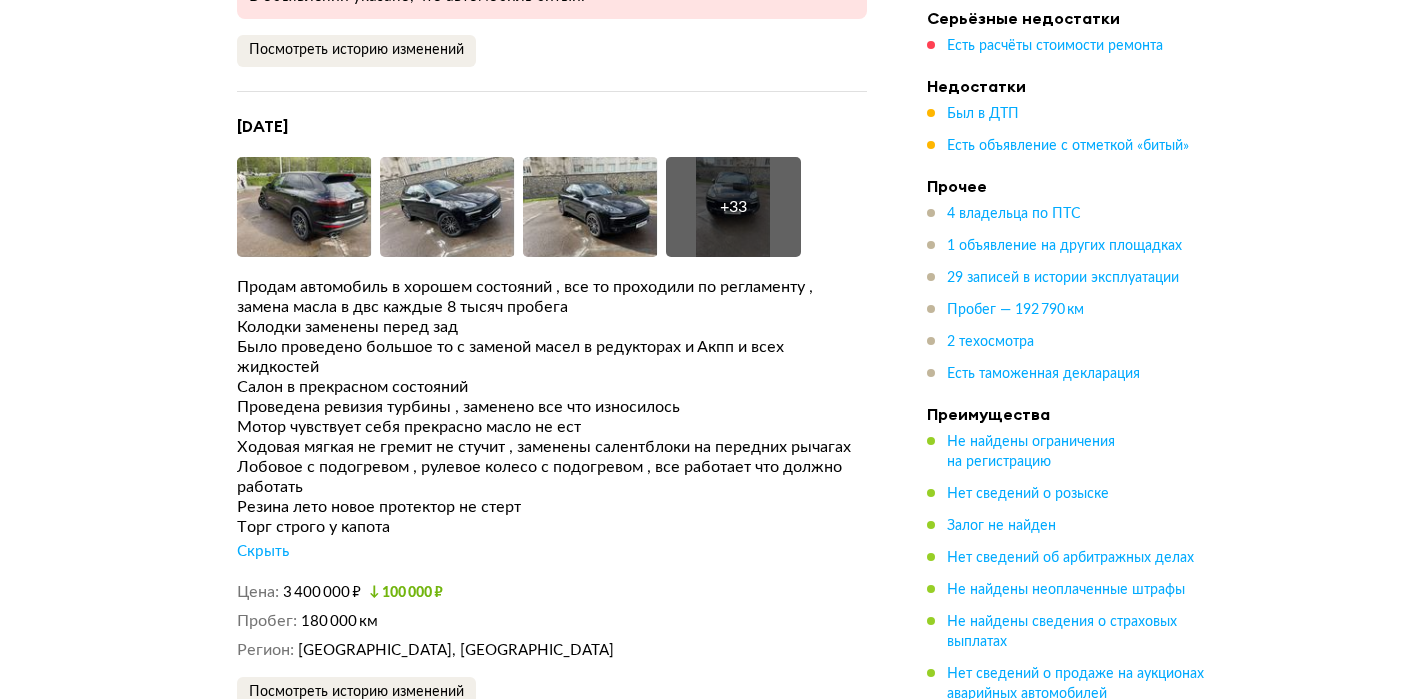 scroll, scrollTop: 6480, scrollLeft: 0, axis: vertical 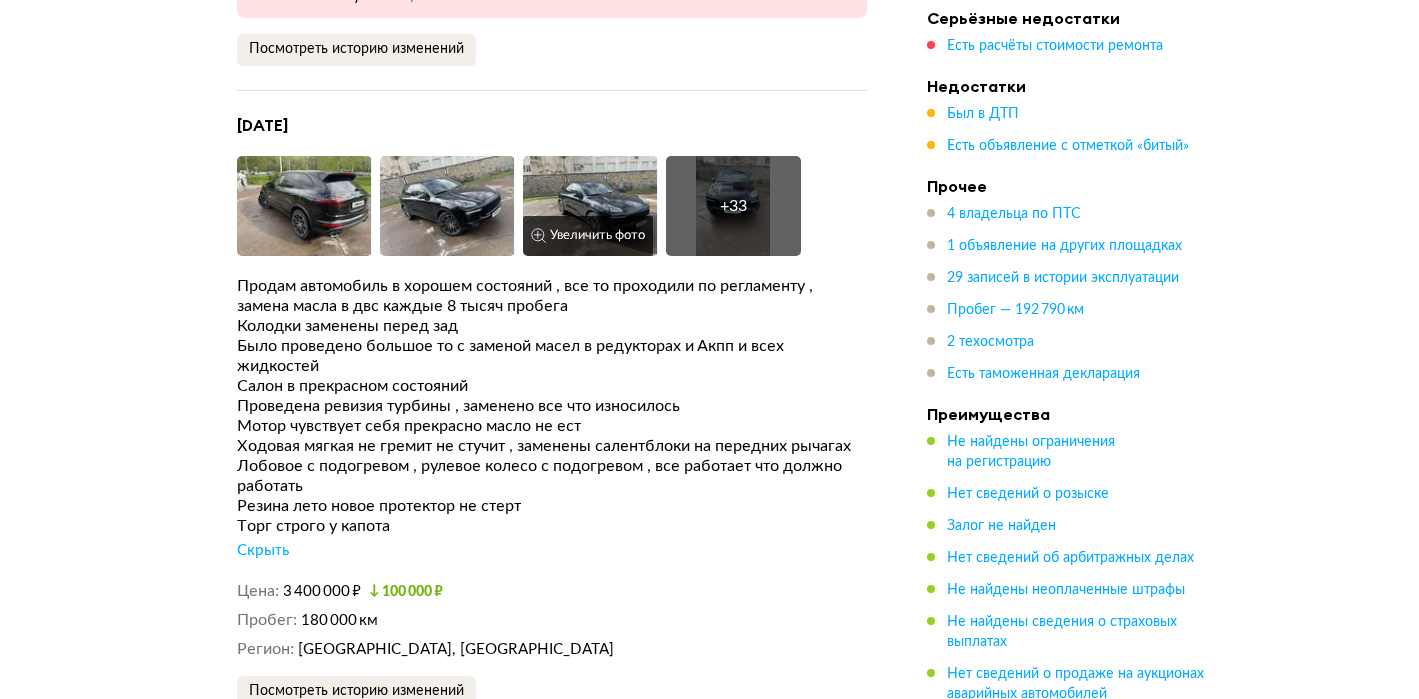 click on "Увеличить фото" at bounding box center [588, 236] 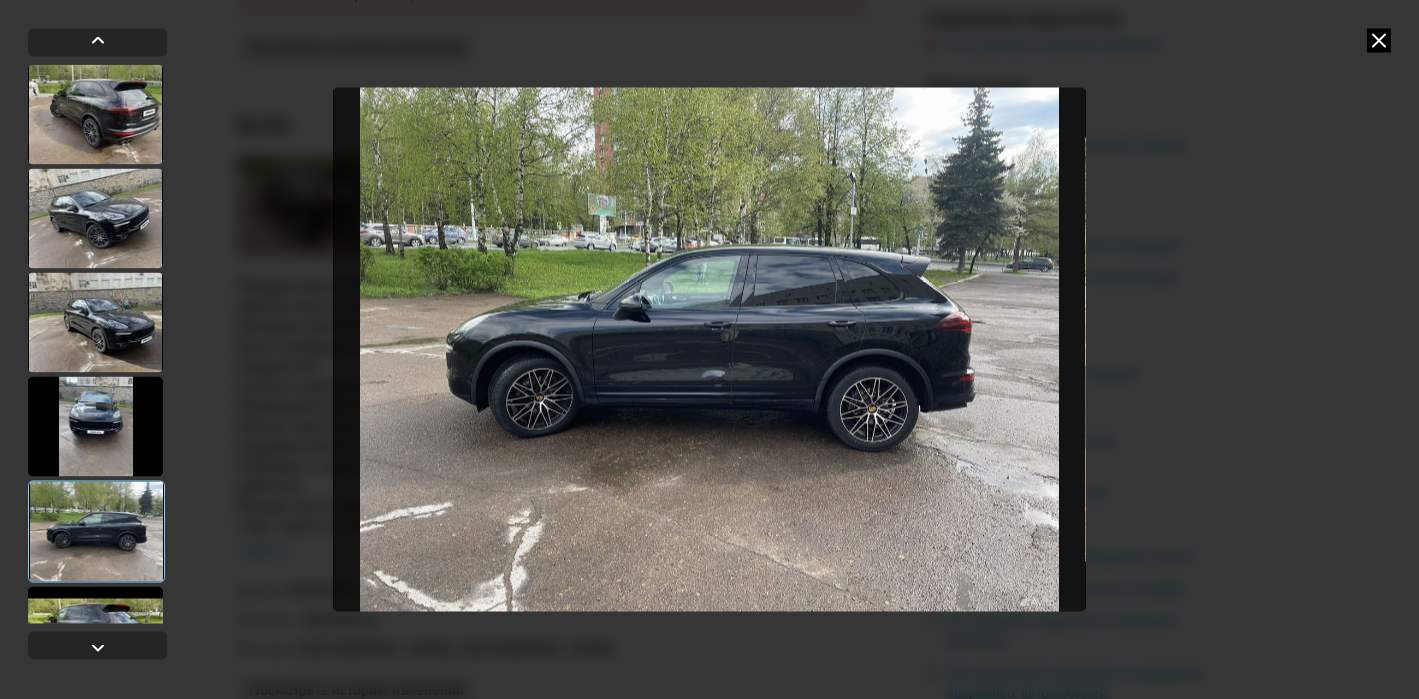 click at bounding box center [709, 349] 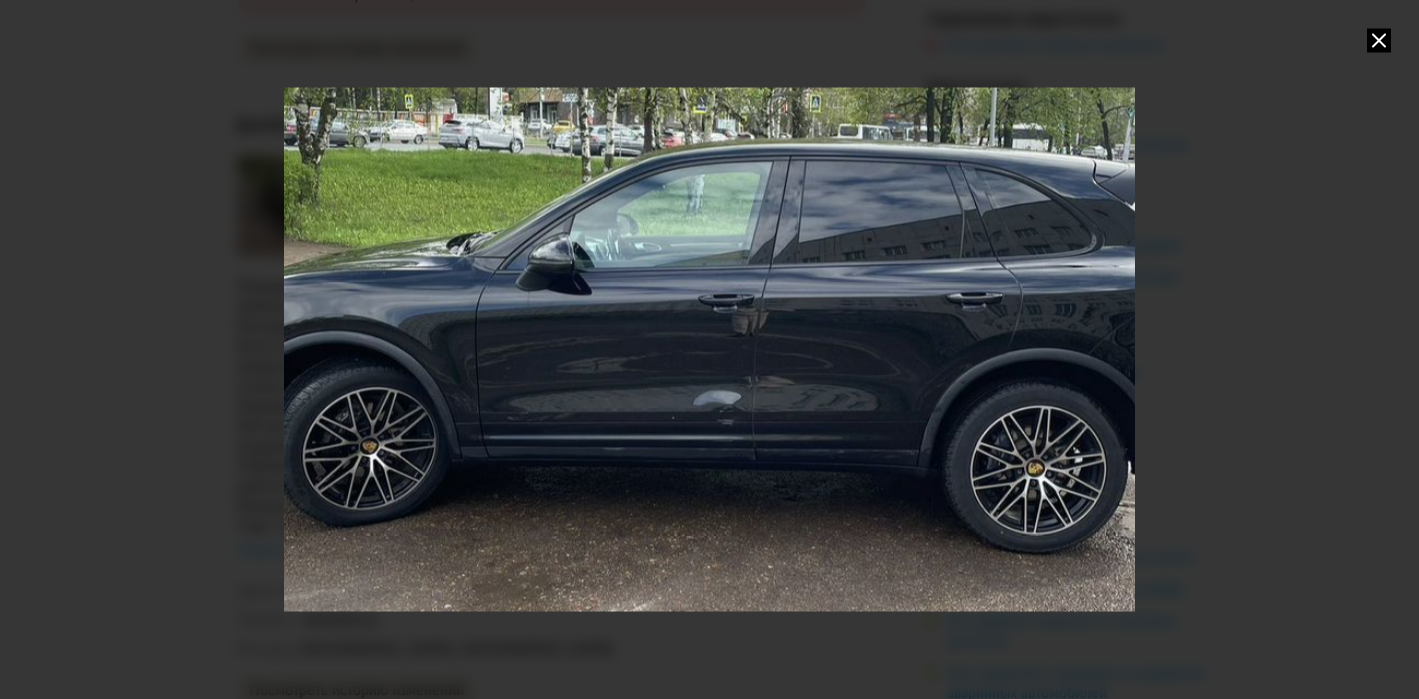 click at bounding box center (710, 349) 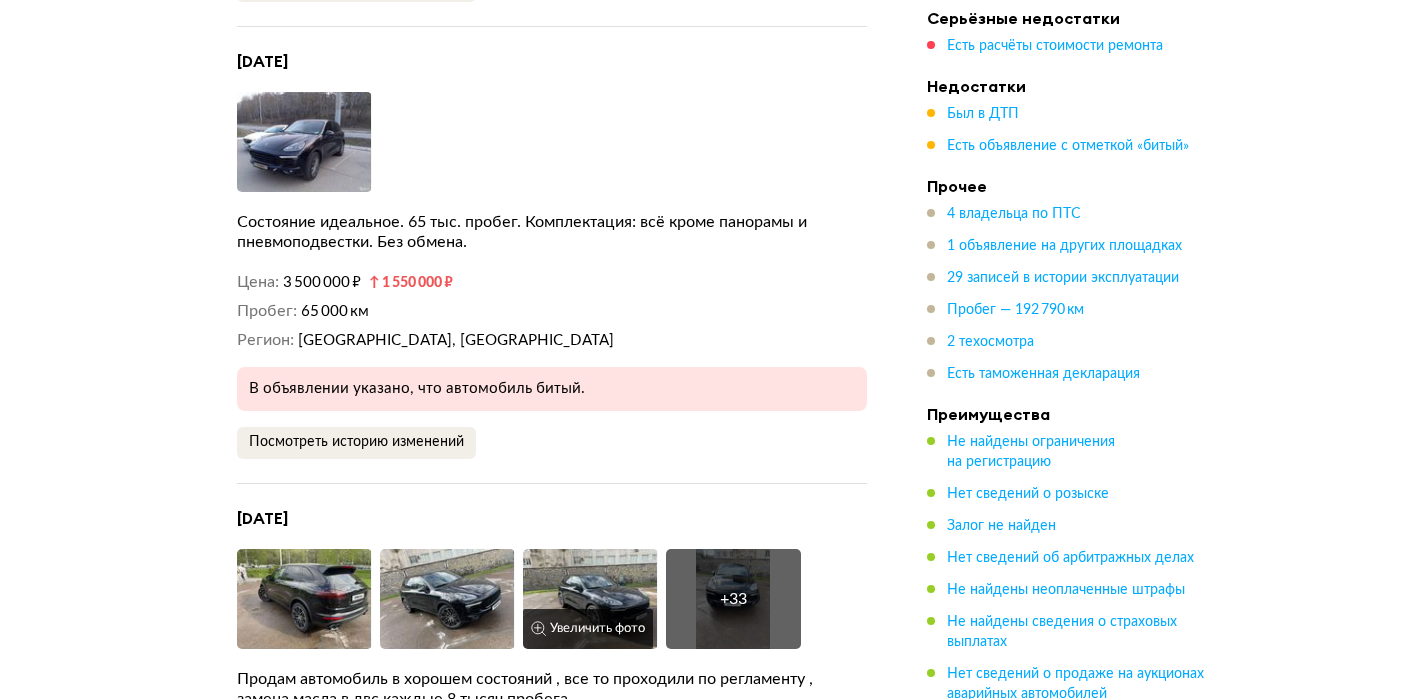 scroll, scrollTop: 6064, scrollLeft: 0, axis: vertical 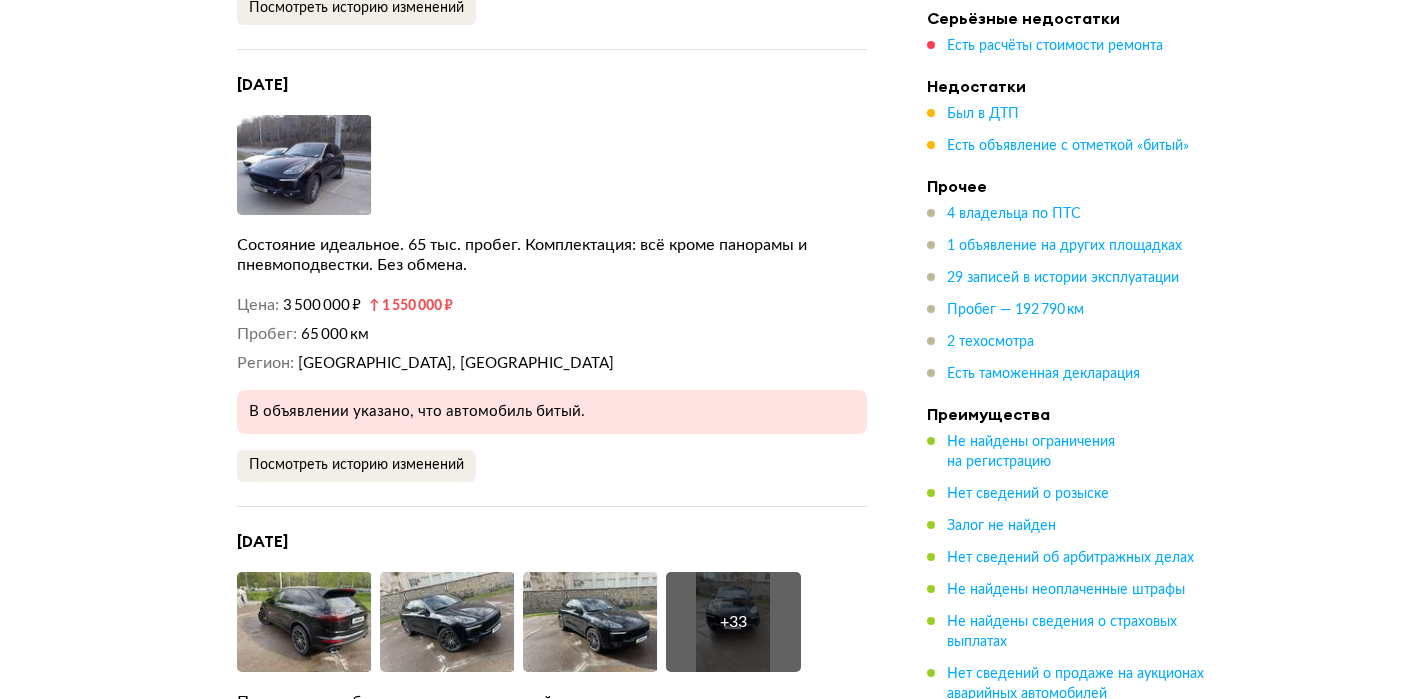 click at bounding box center (304, 165) 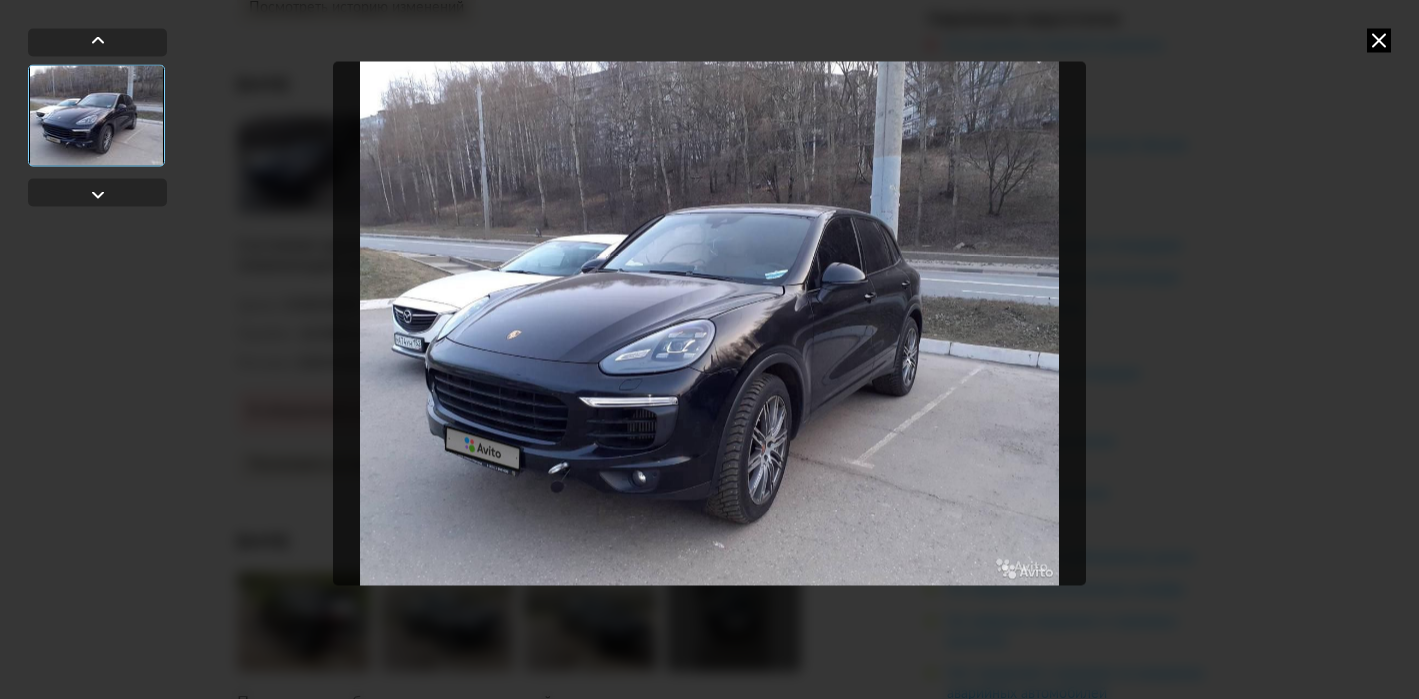 click at bounding box center [709, 349] 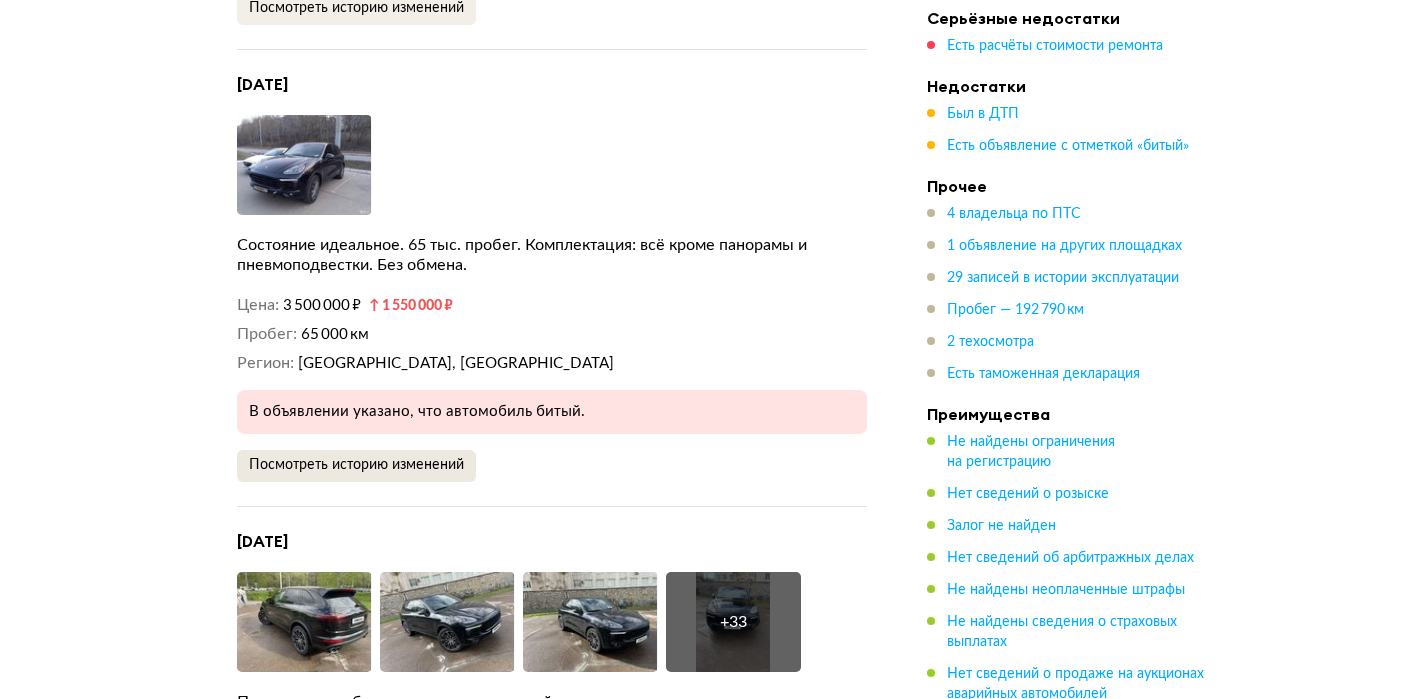 click on "Посмотреть историю изменений" at bounding box center (356, 465) 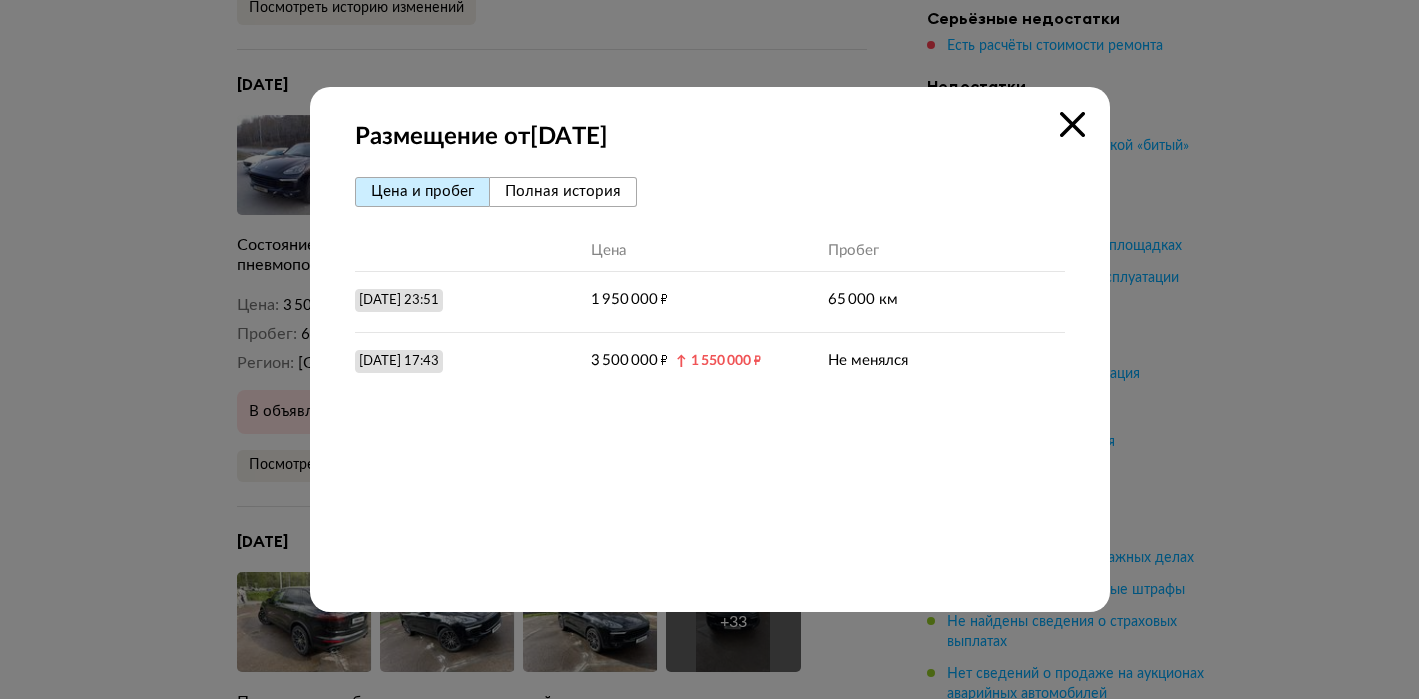 click on "Цена и пробег Полная история Цена Пробег [DATE] 23:51 1 950 000 ₽    65 000 км    [DATE] 17:43 3 500 000 ₽    ↑   1 550 000 ₽ Не менялся" at bounding box center (710, 377) 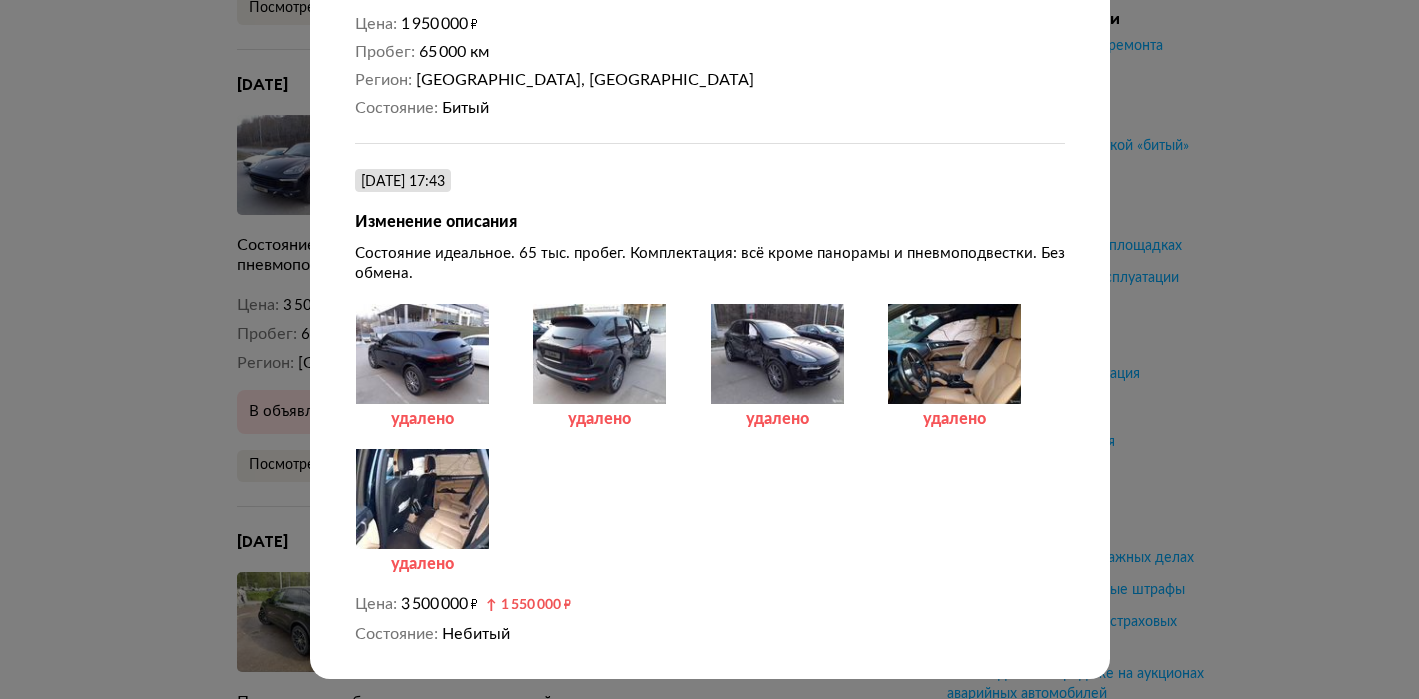 scroll, scrollTop: 407, scrollLeft: 0, axis: vertical 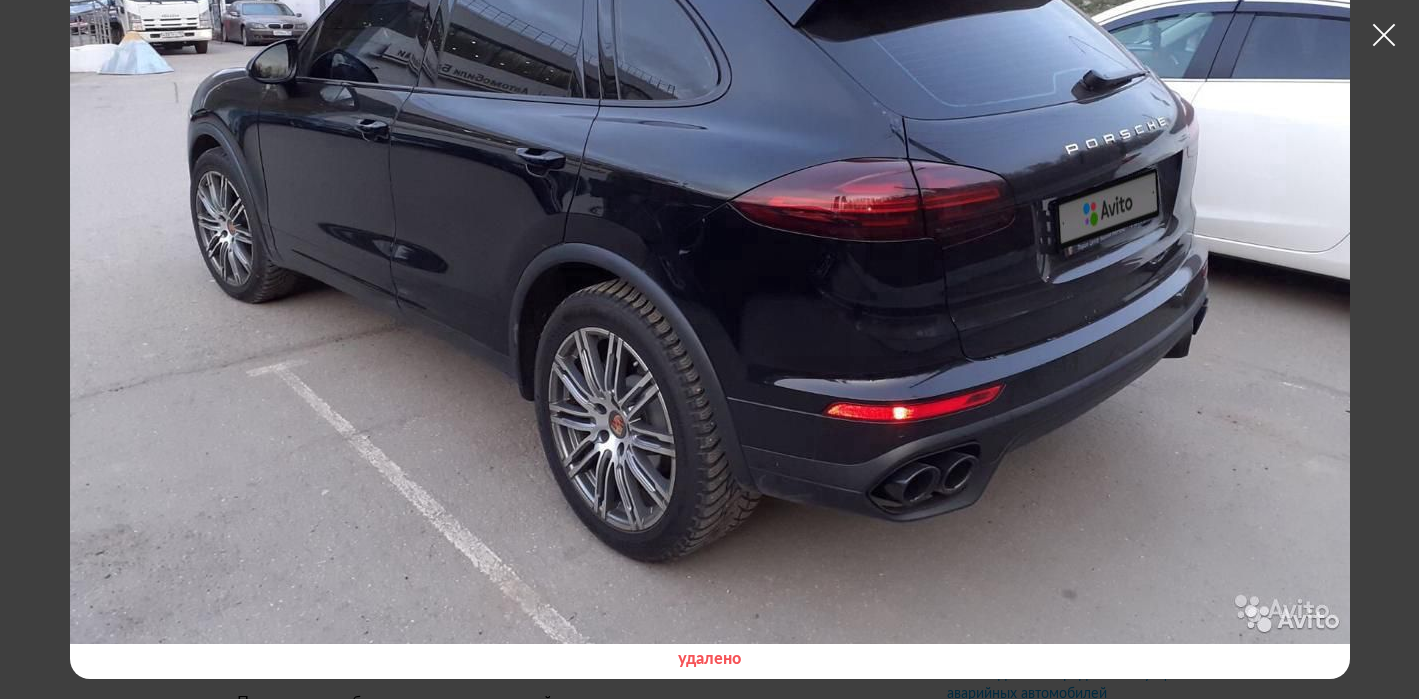 click at bounding box center [1384, 35] 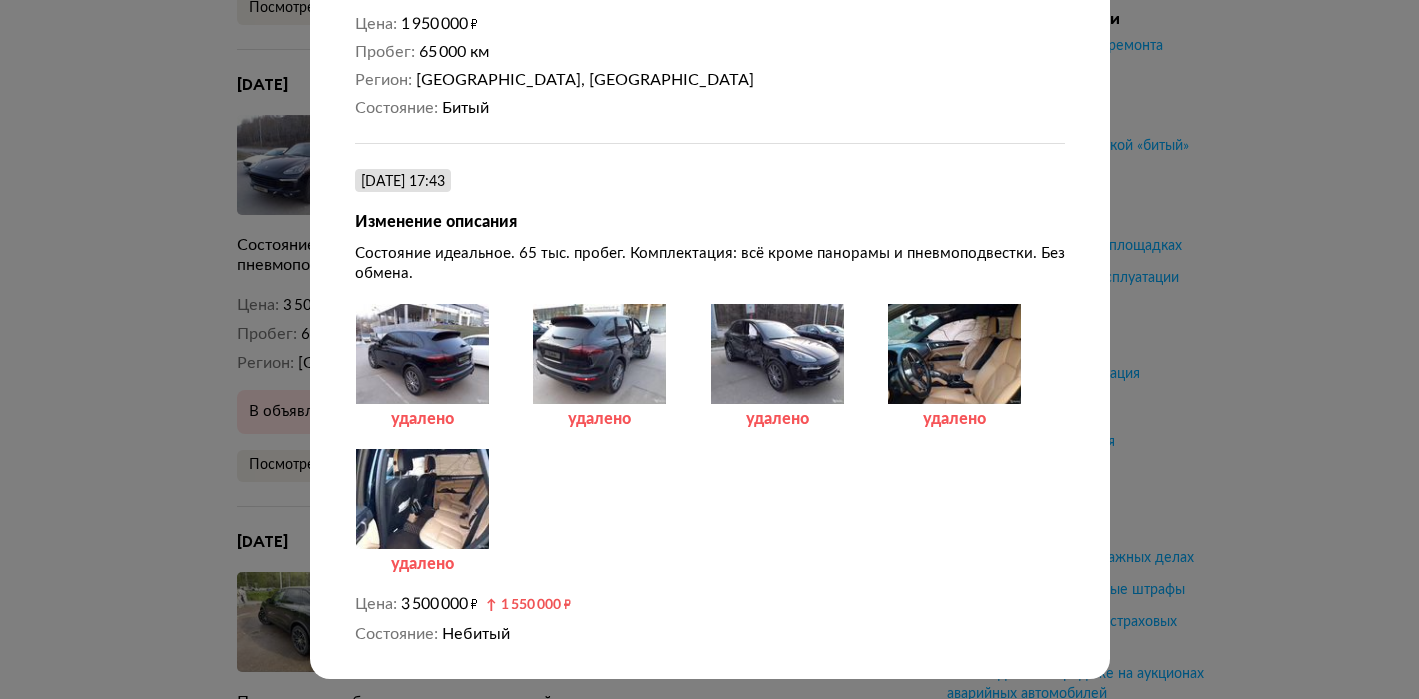 click at bounding box center (777, 354) 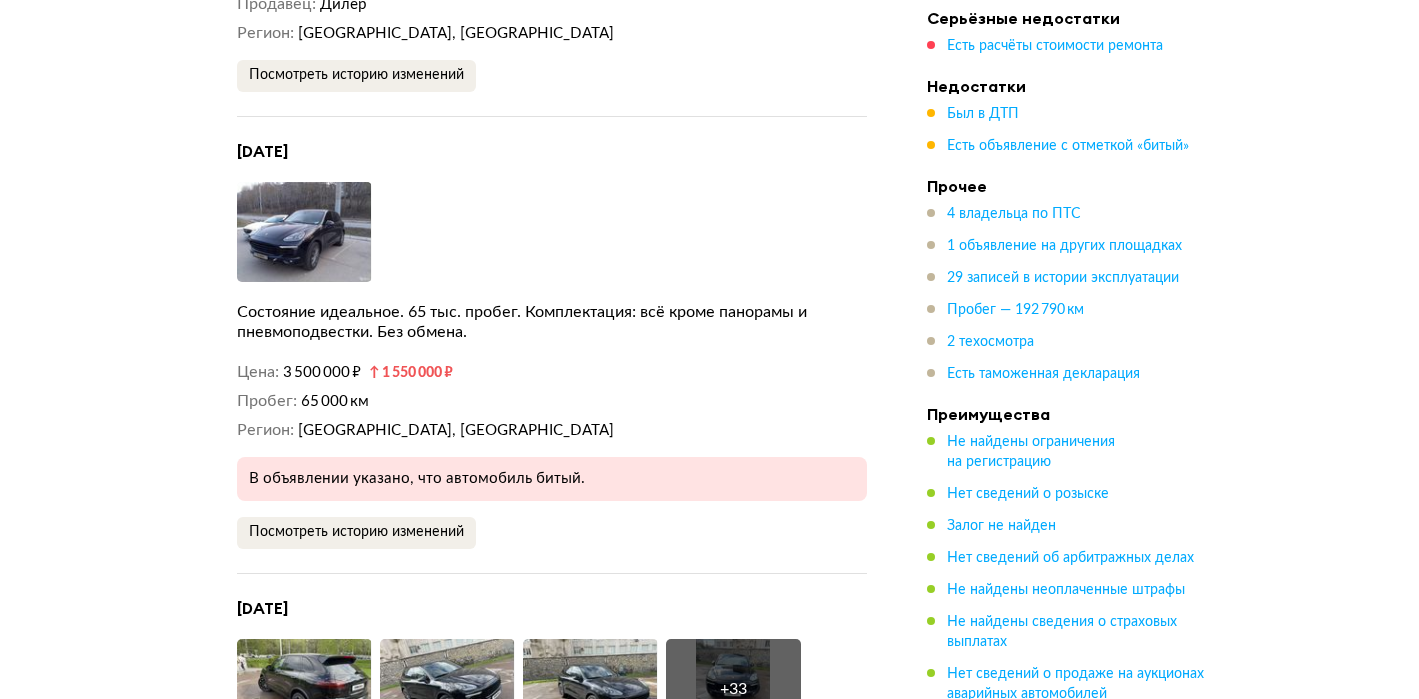 scroll, scrollTop: 5998, scrollLeft: 0, axis: vertical 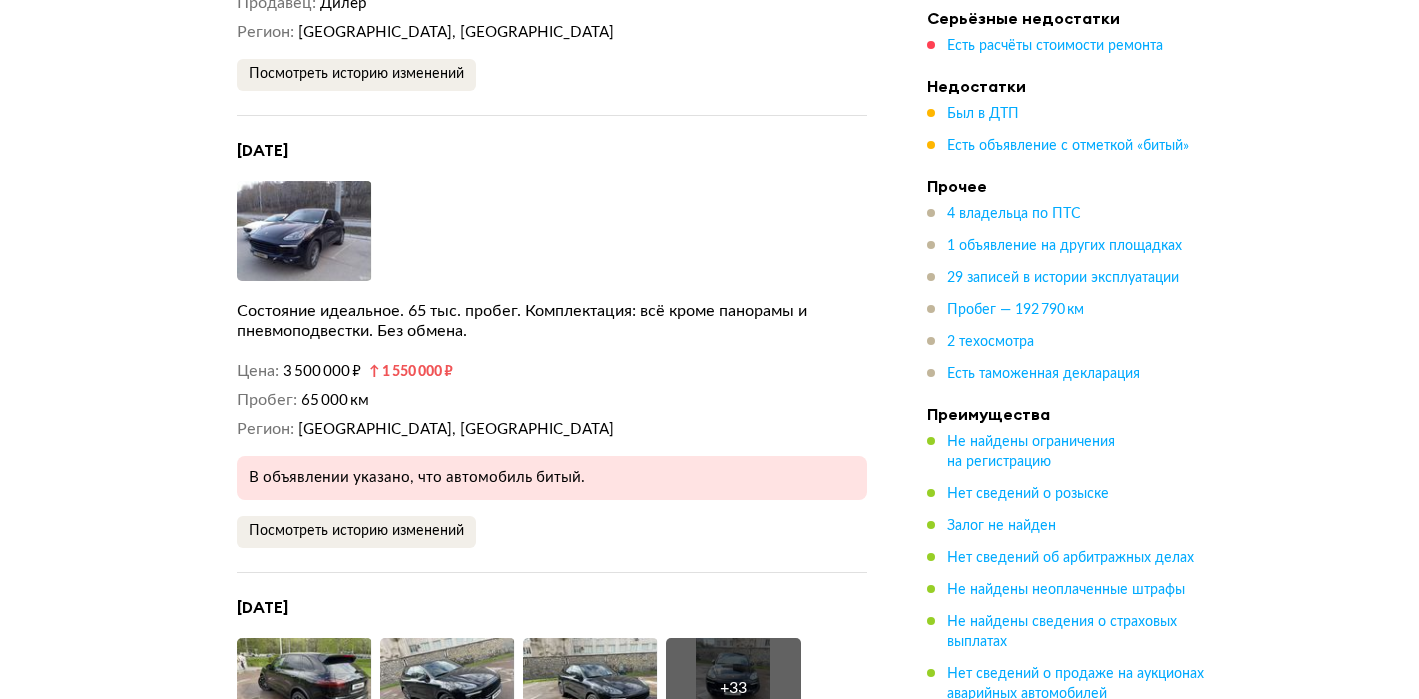 click at bounding box center (304, 231) 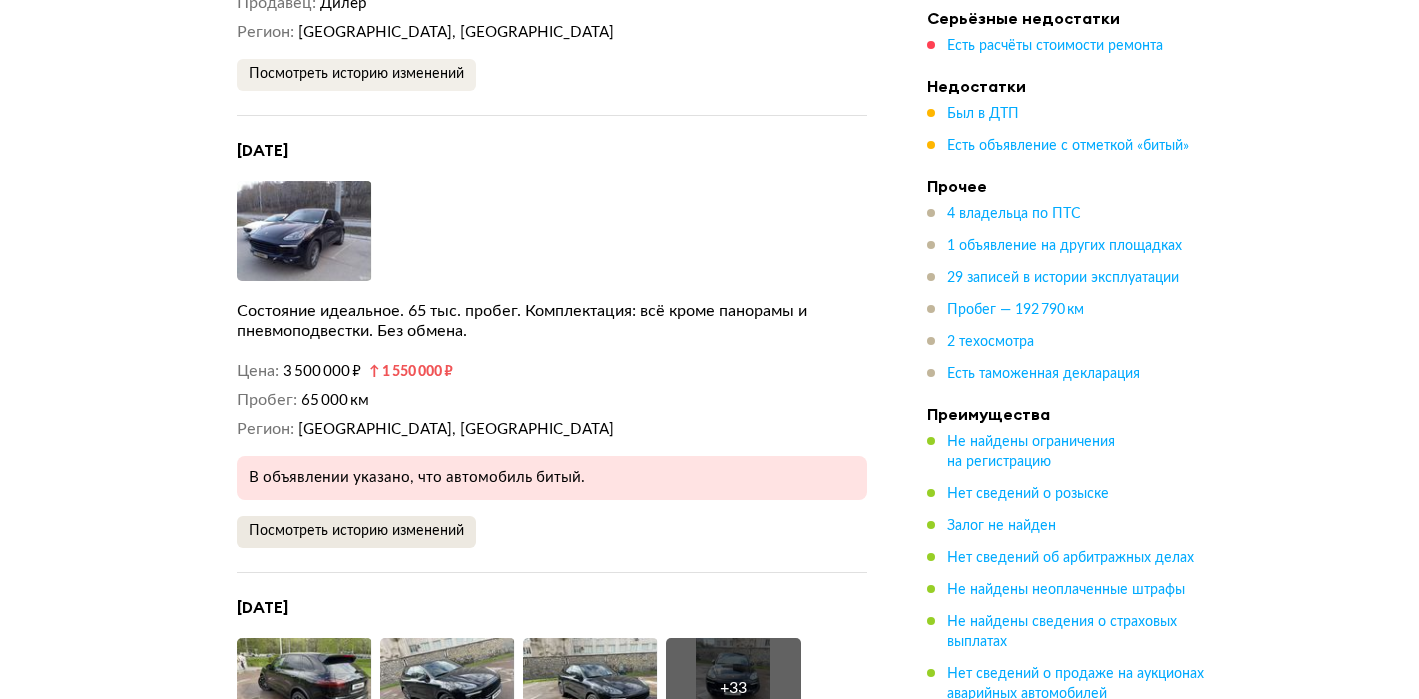 click on "Посмотреть историю изменений" at bounding box center (356, 532) 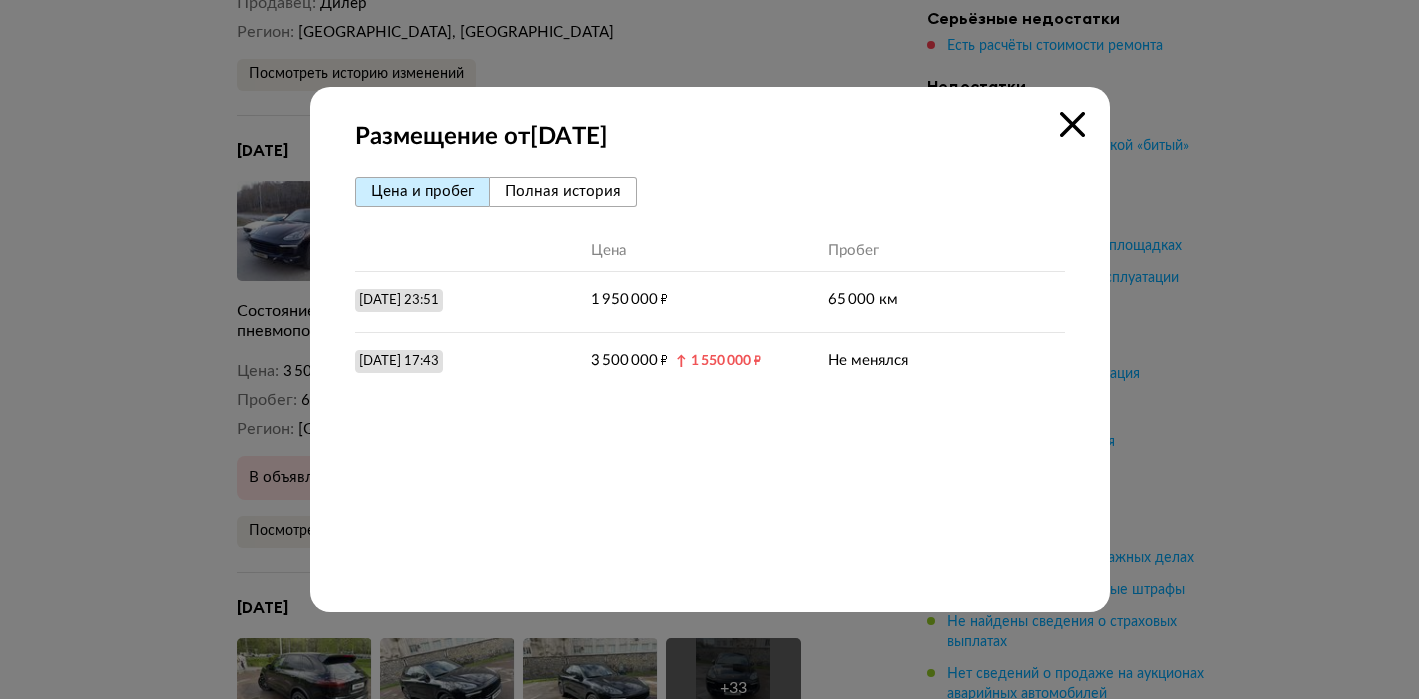 click on "Полная история" at bounding box center [563, 192] 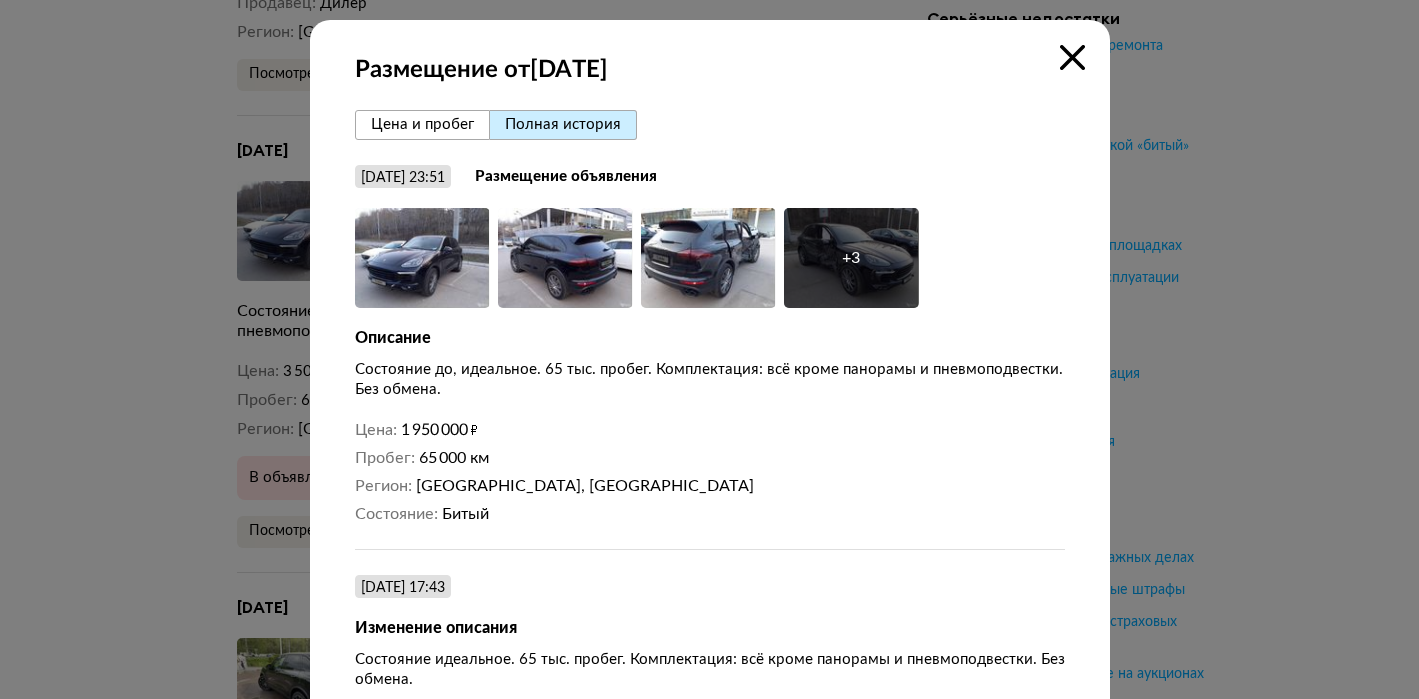 click on "+ 3" at bounding box center [851, 258] 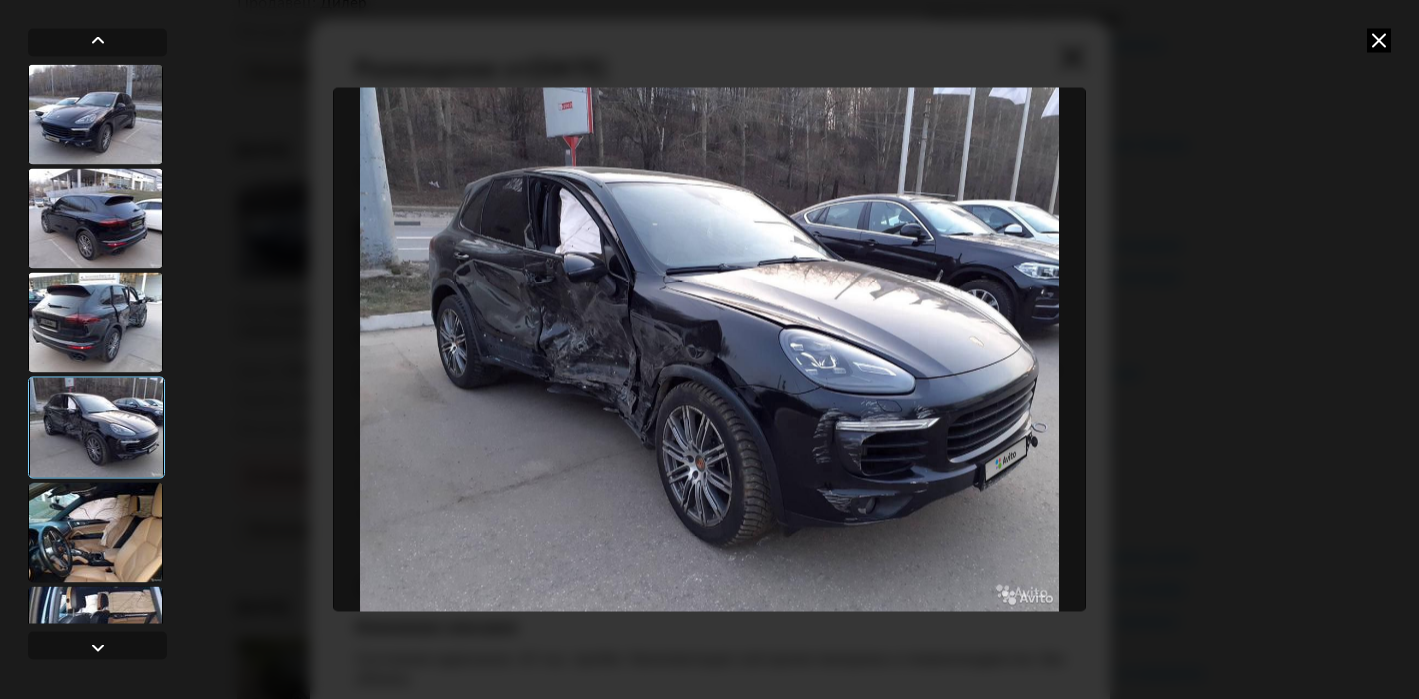 click at bounding box center (95, 532) 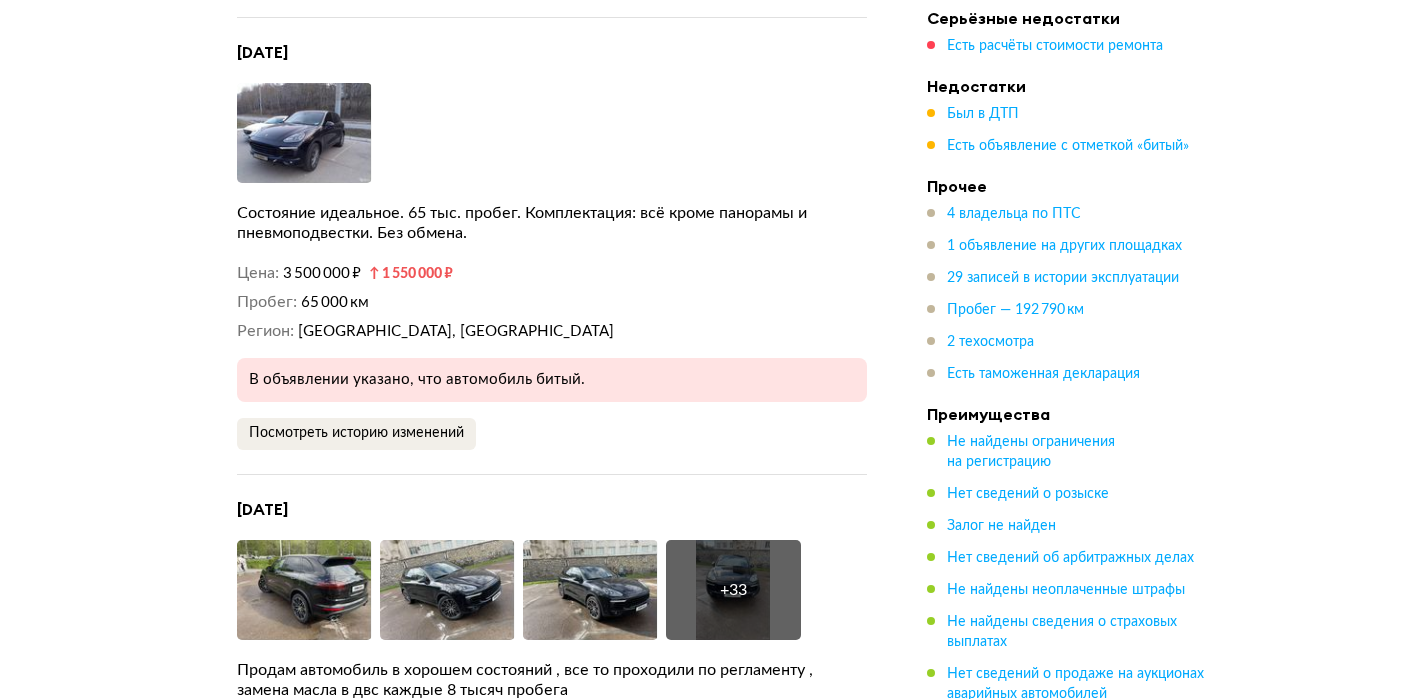scroll, scrollTop: 6097, scrollLeft: 0, axis: vertical 